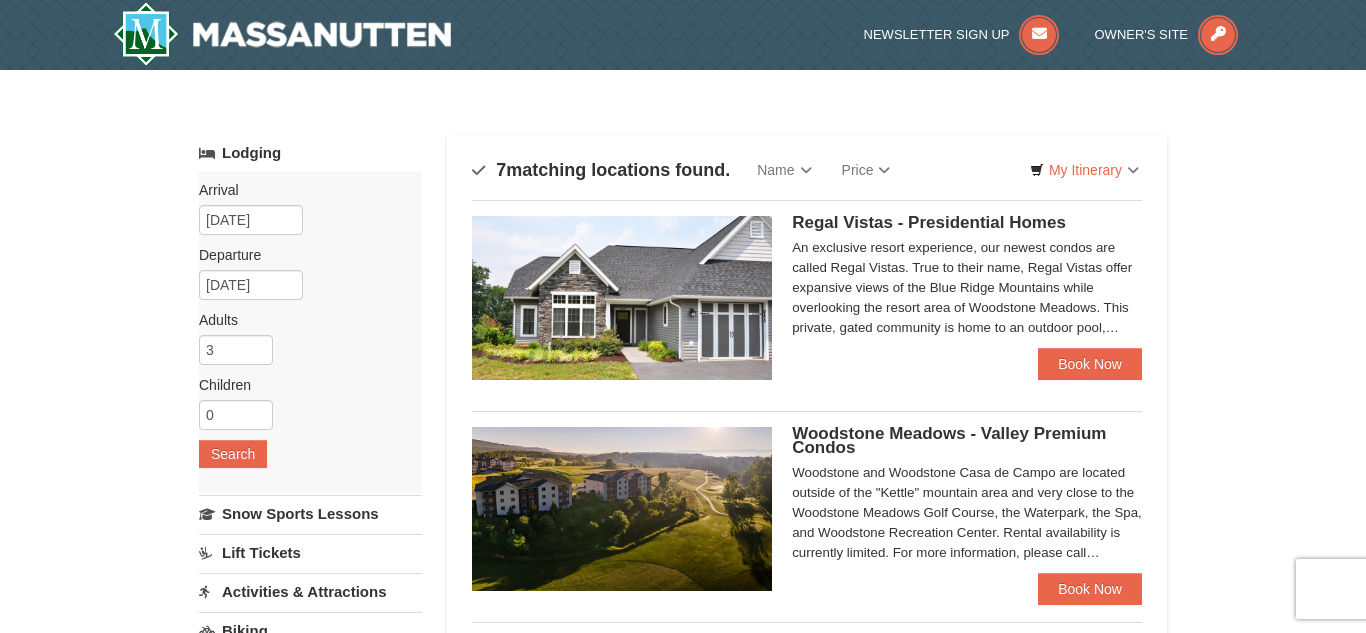 scroll, scrollTop: 0, scrollLeft: 0, axis: both 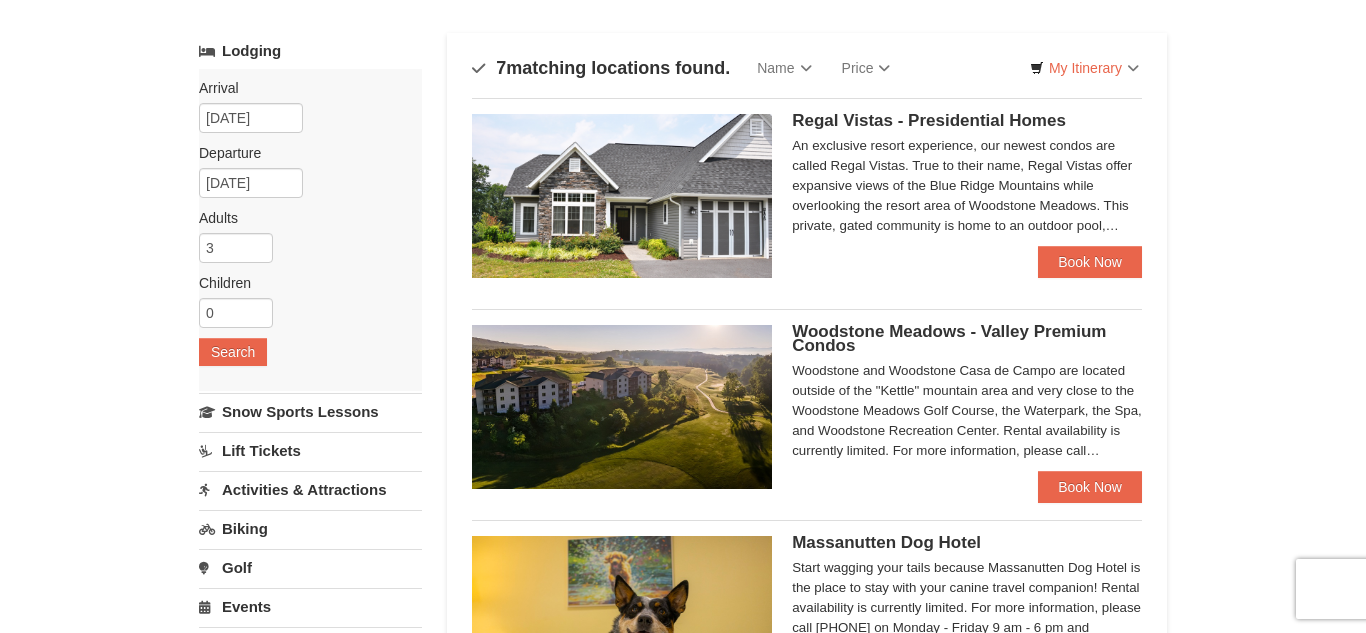 click on "Regal Vistas - Presidential Homes" at bounding box center (929, 120) 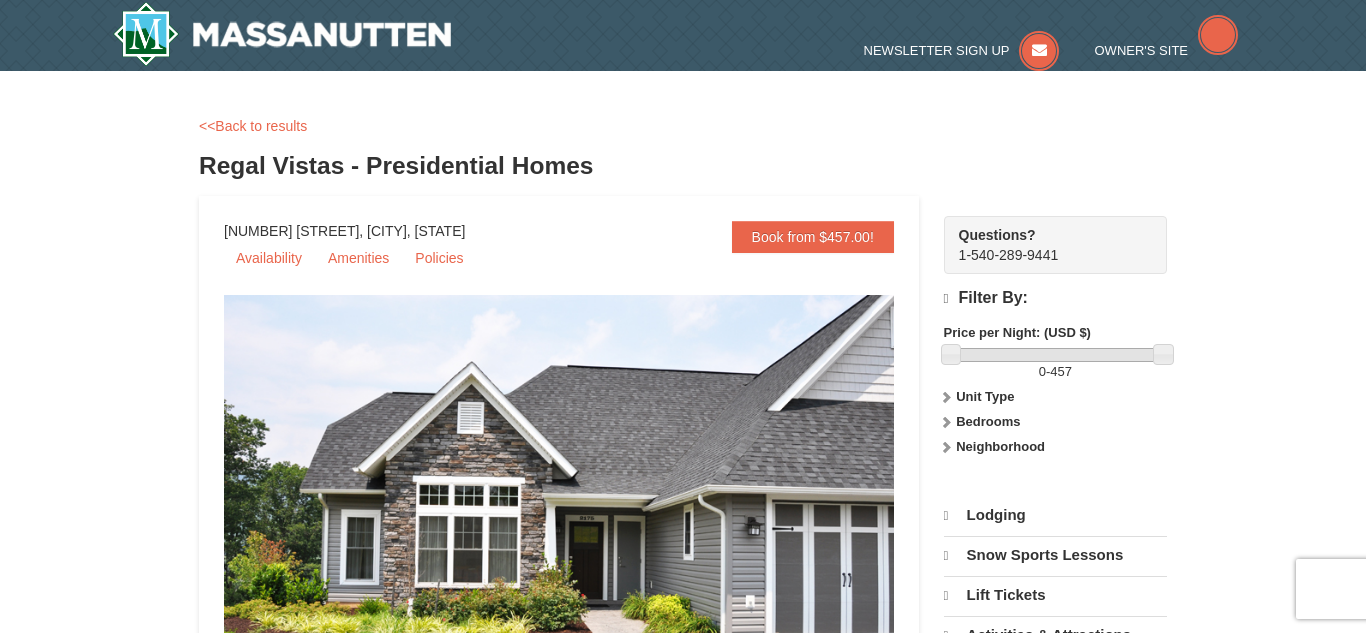 scroll, scrollTop: 0, scrollLeft: 0, axis: both 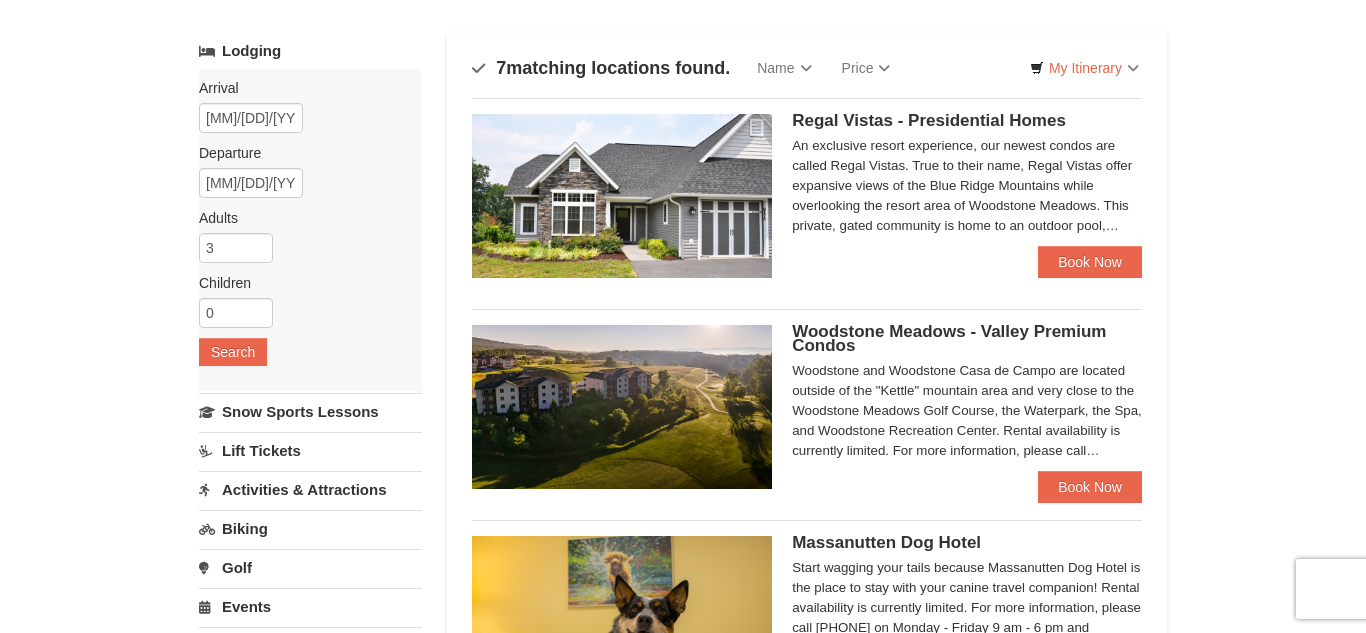 click on "Arrival Please format dates MM/DD/YYYY
10/15/2025
Departure Please format dates MM/DD/YYYY
10/17/2025
Adults
3
Children
0
Search" at bounding box center (310, 230) 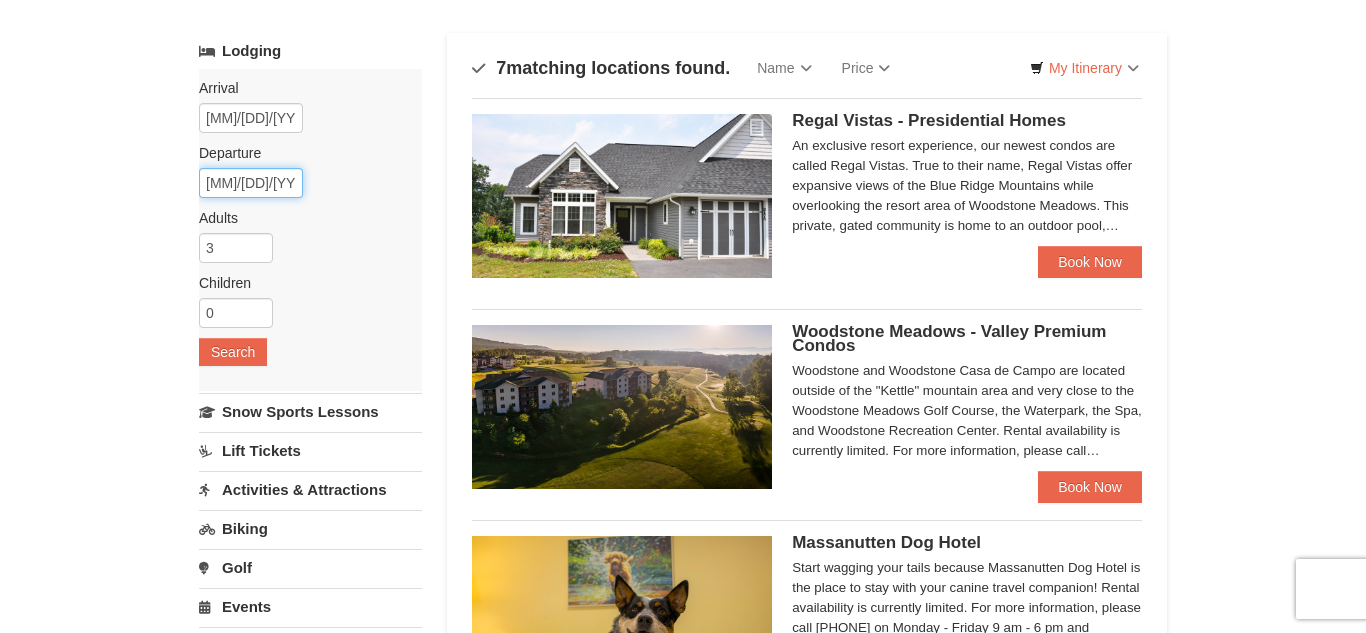 click on "10/17/2025" at bounding box center (251, 183) 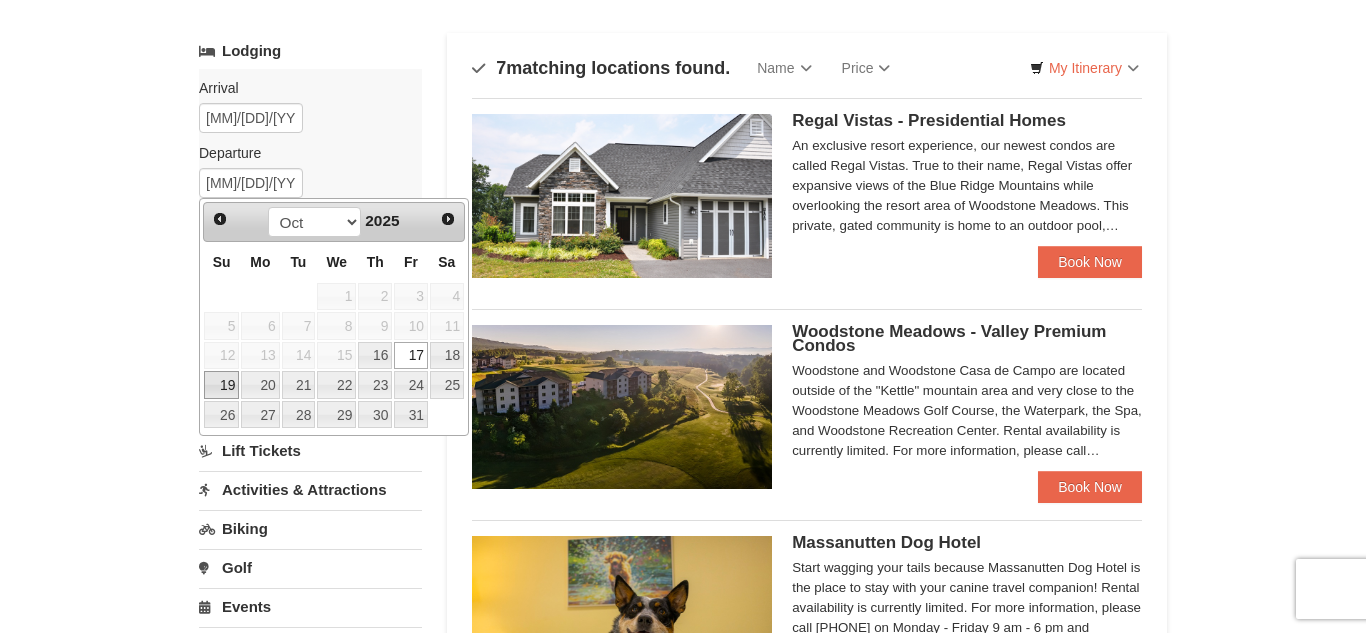 click on "19" at bounding box center (221, 385) 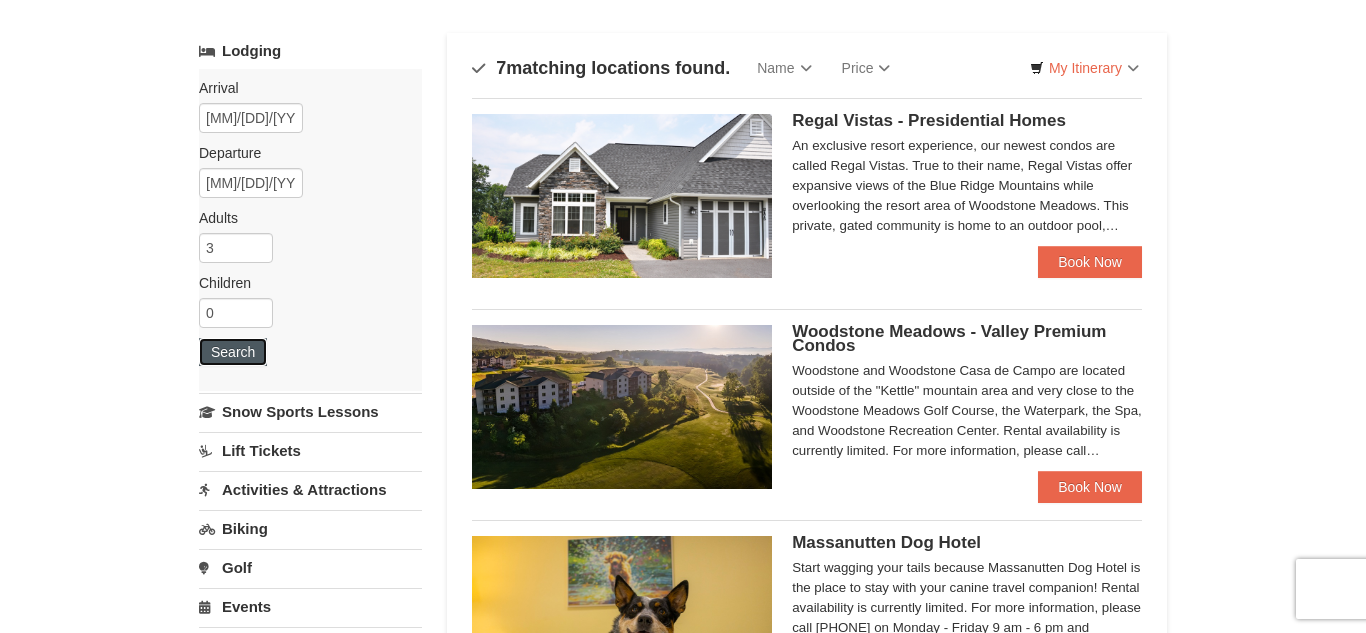 click on "Search" at bounding box center (233, 352) 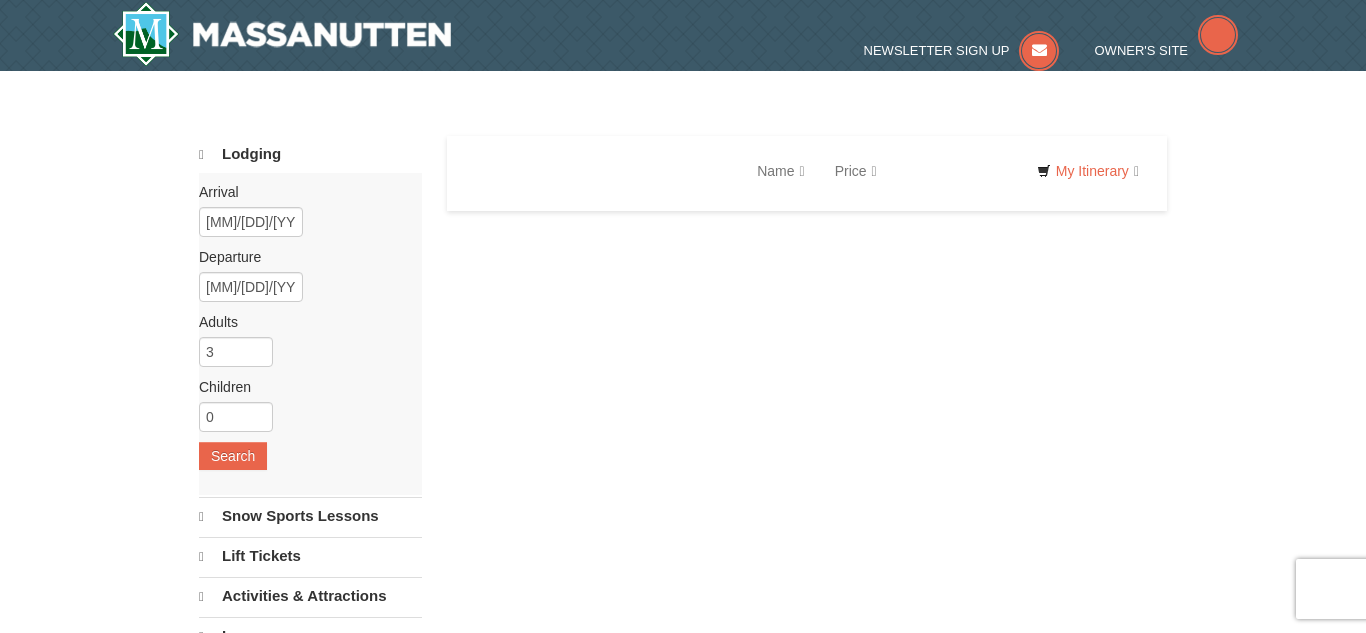 scroll, scrollTop: 0, scrollLeft: 0, axis: both 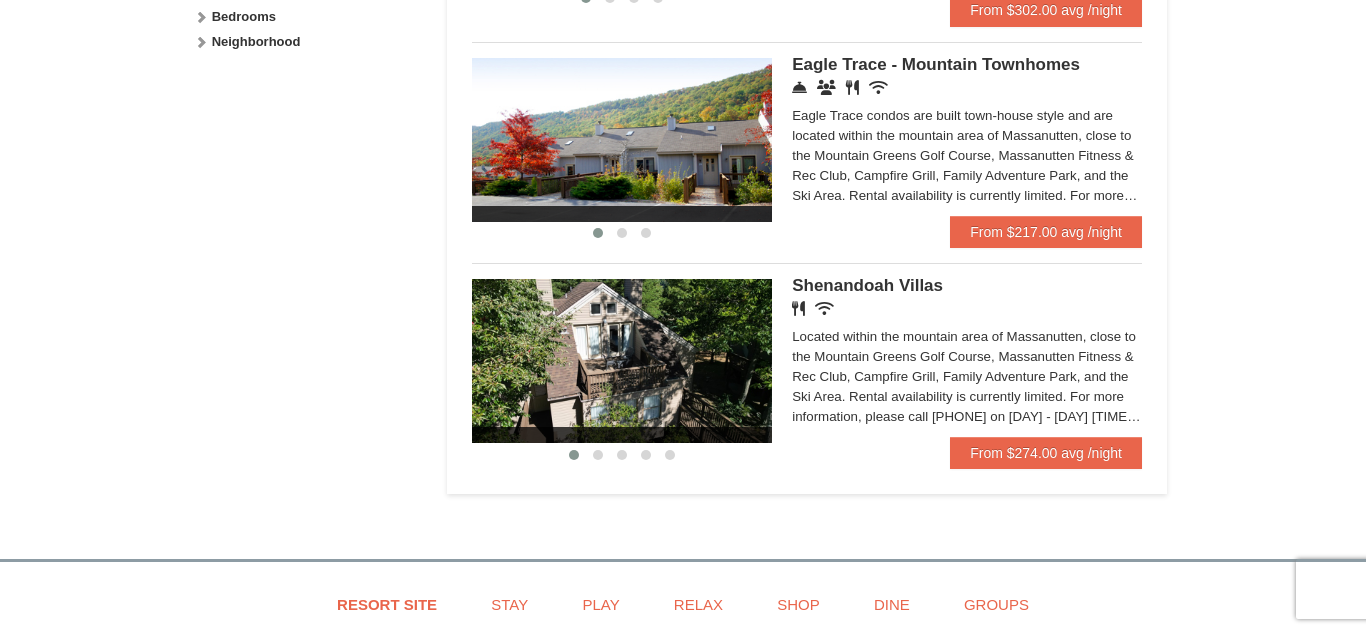 click on "Shenandoah Villas" at bounding box center (867, 285) 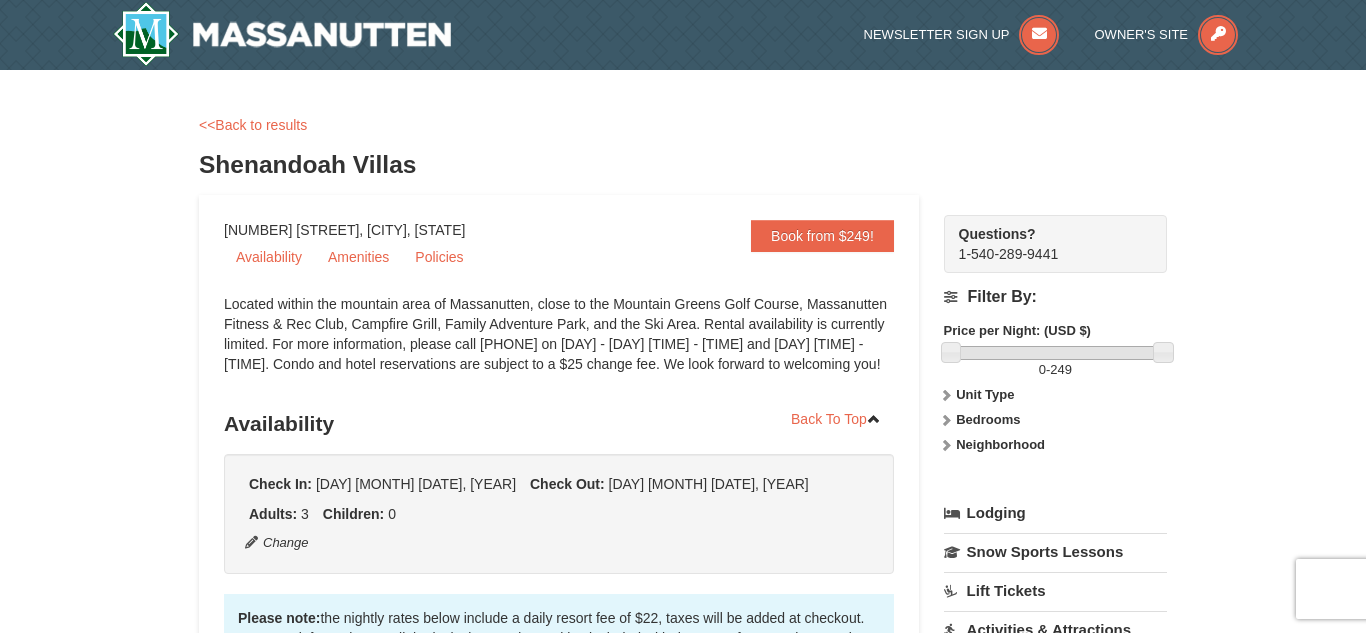scroll, scrollTop: 198, scrollLeft: 0, axis: vertical 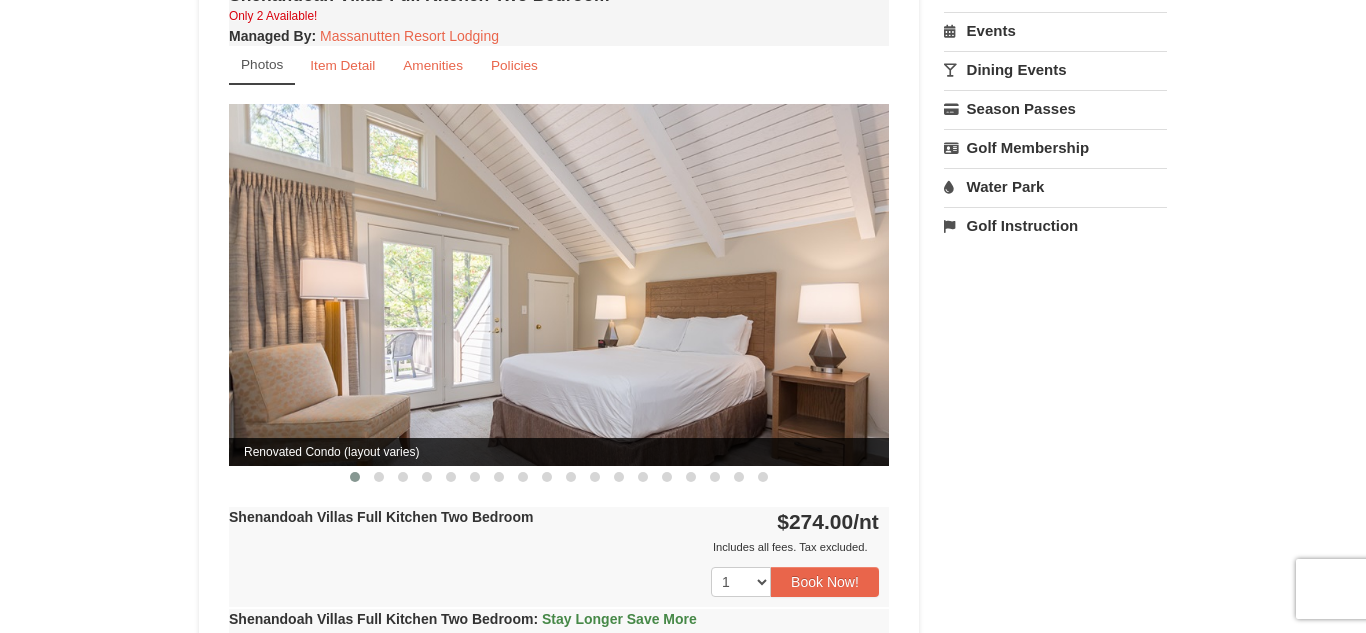 click at bounding box center (559, 284) 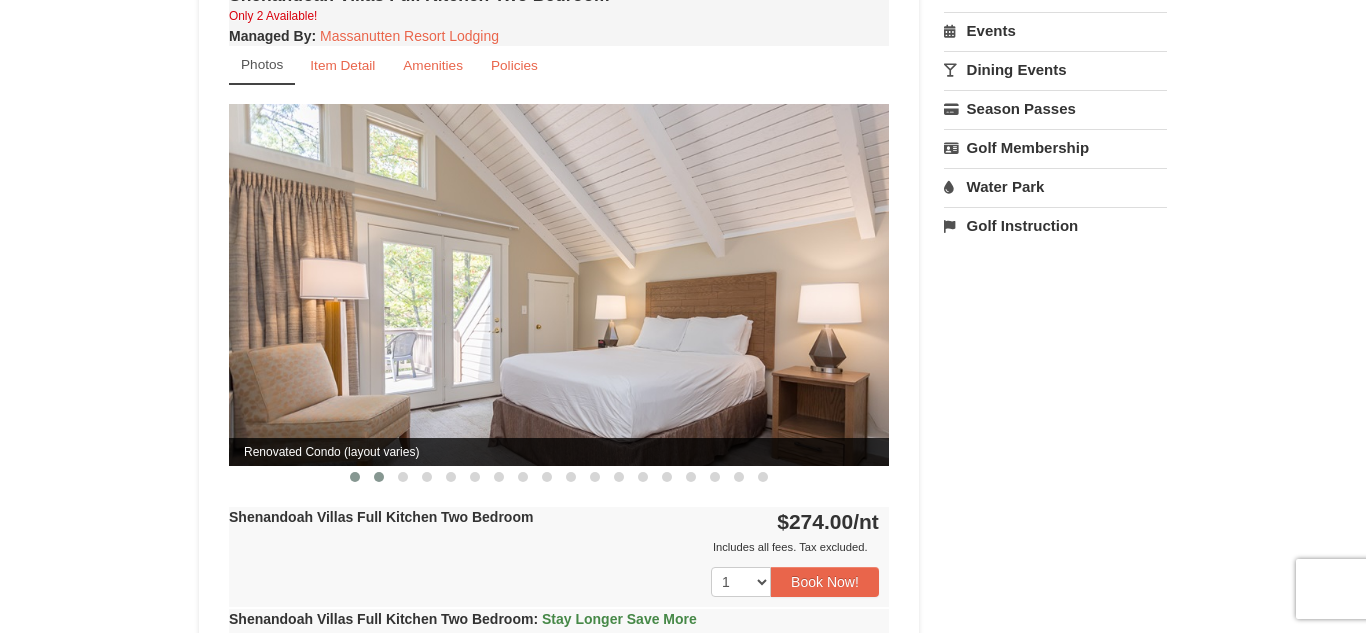 click at bounding box center (379, 477) 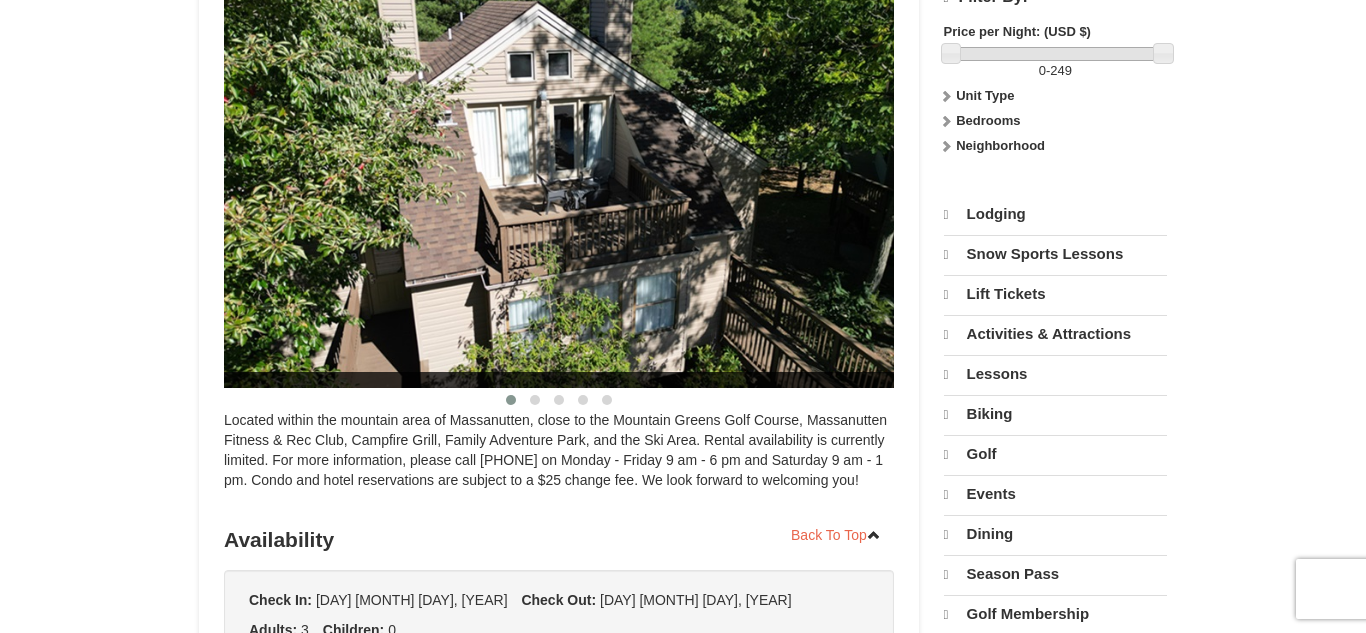 select on "8" 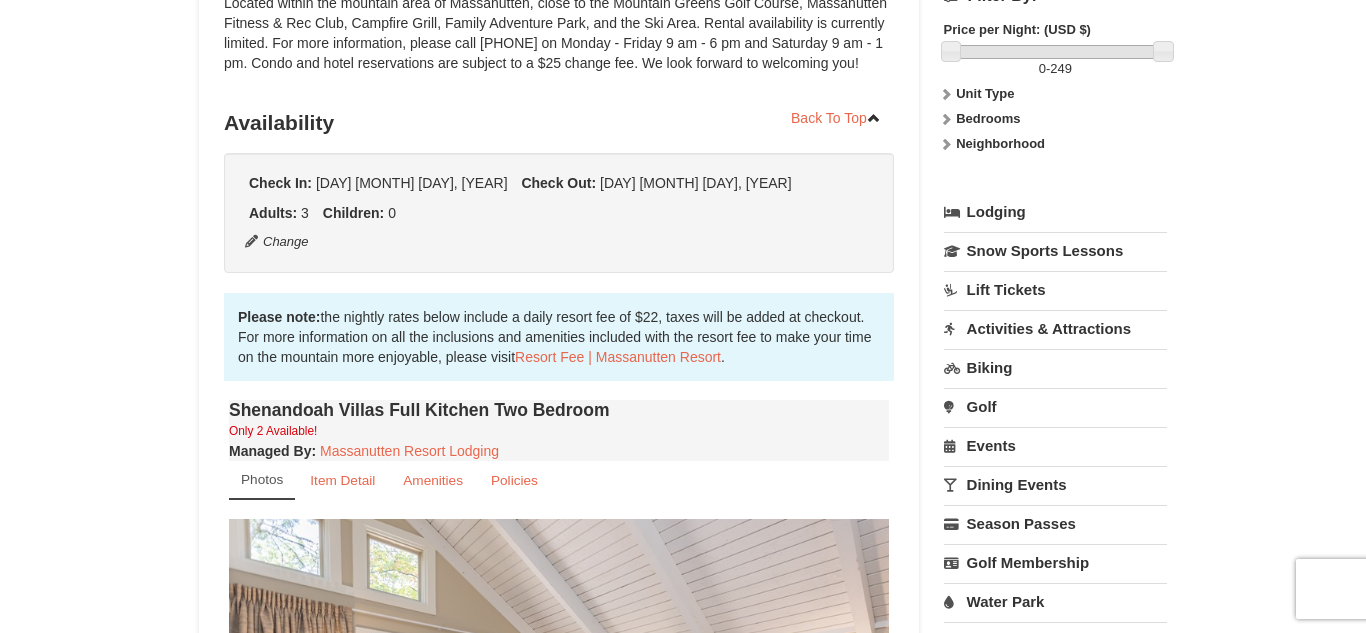 scroll, scrollTop: 300, scrollLeft: 0, axis: vertical 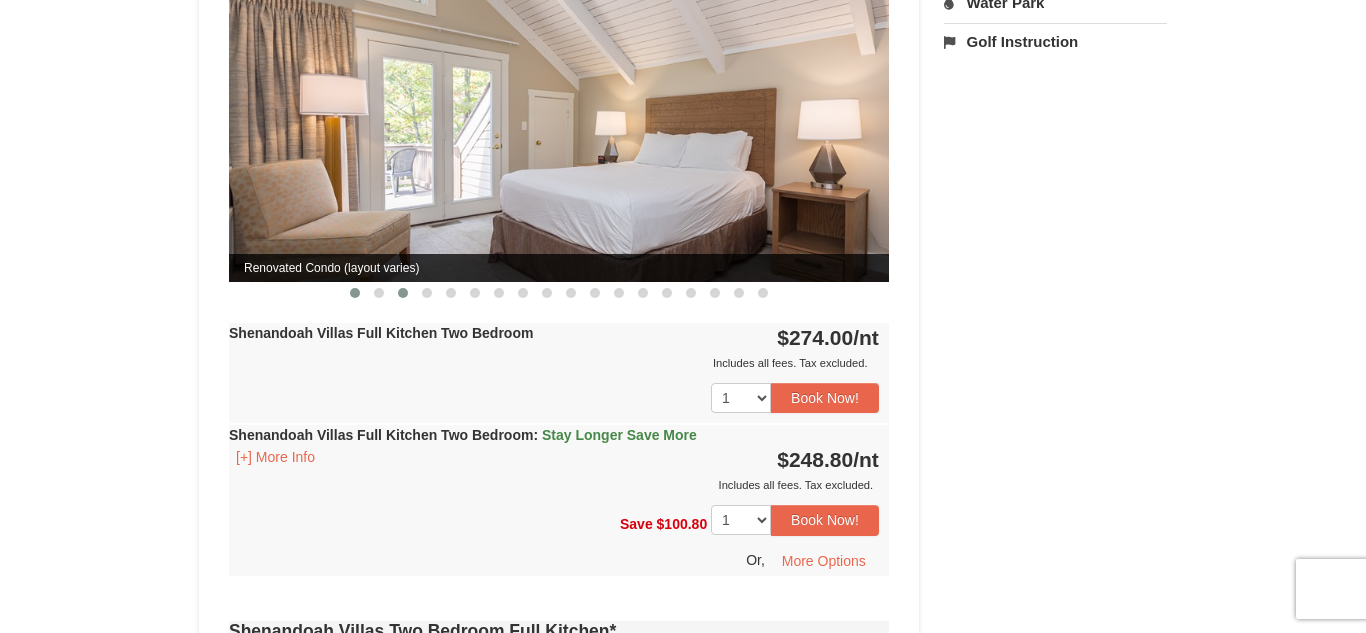 click at bounding box center (403, 293) 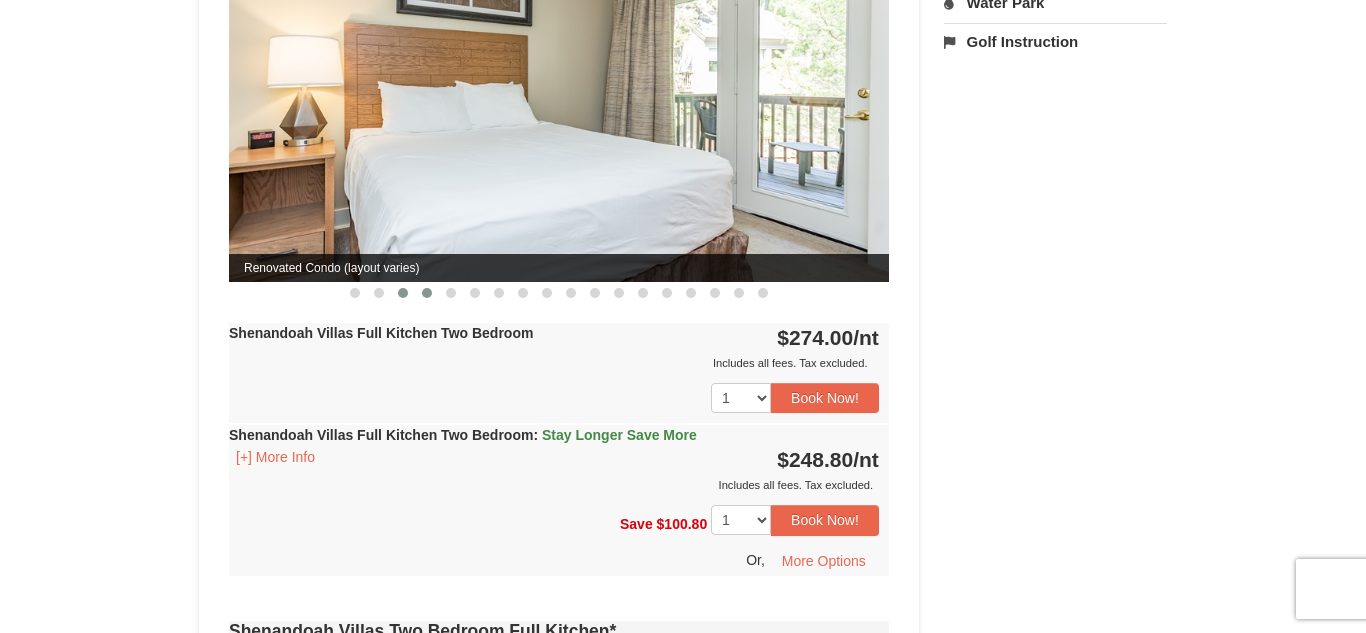 click at bounding box center (427, 293) 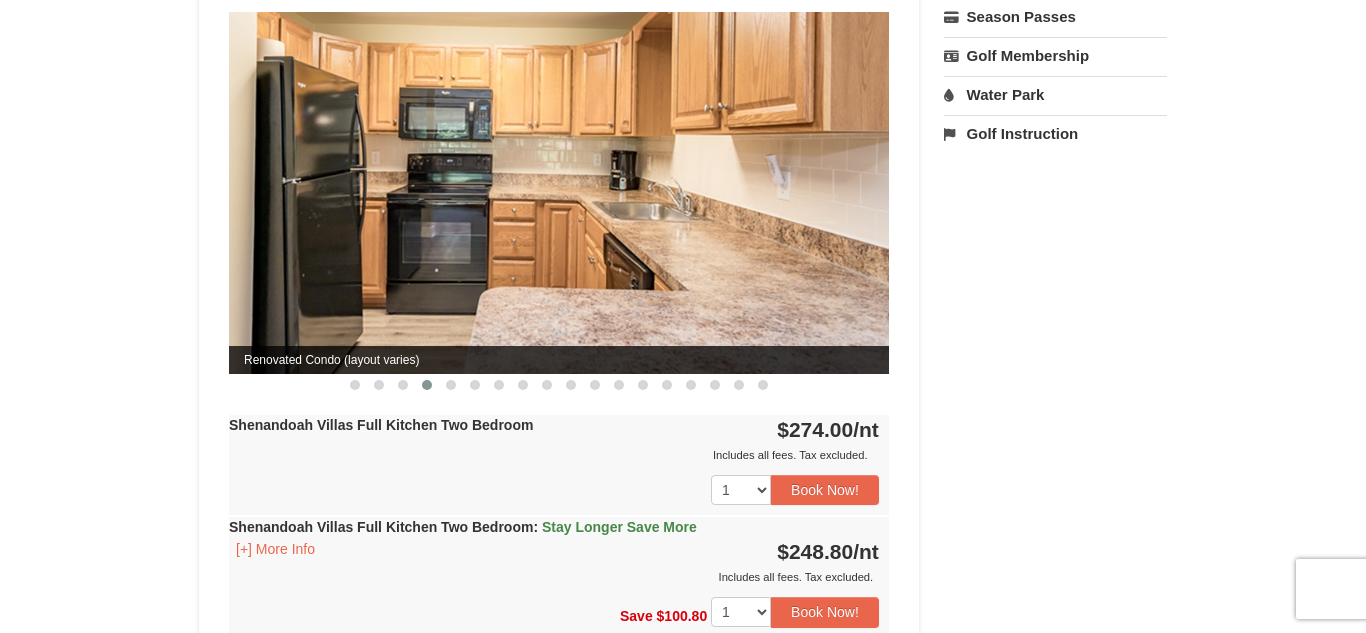 scroll, scrollTop: 803, scrollLeft: 0, axis: vertical 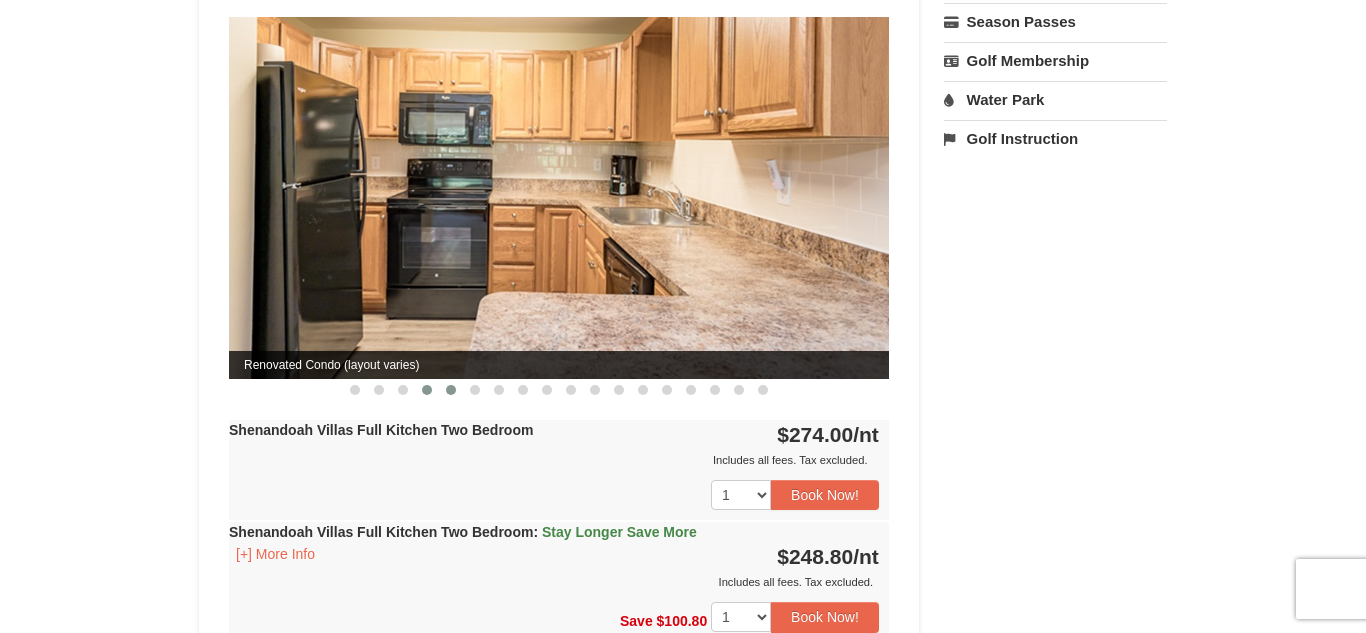 click at bounding box center (451, 390) 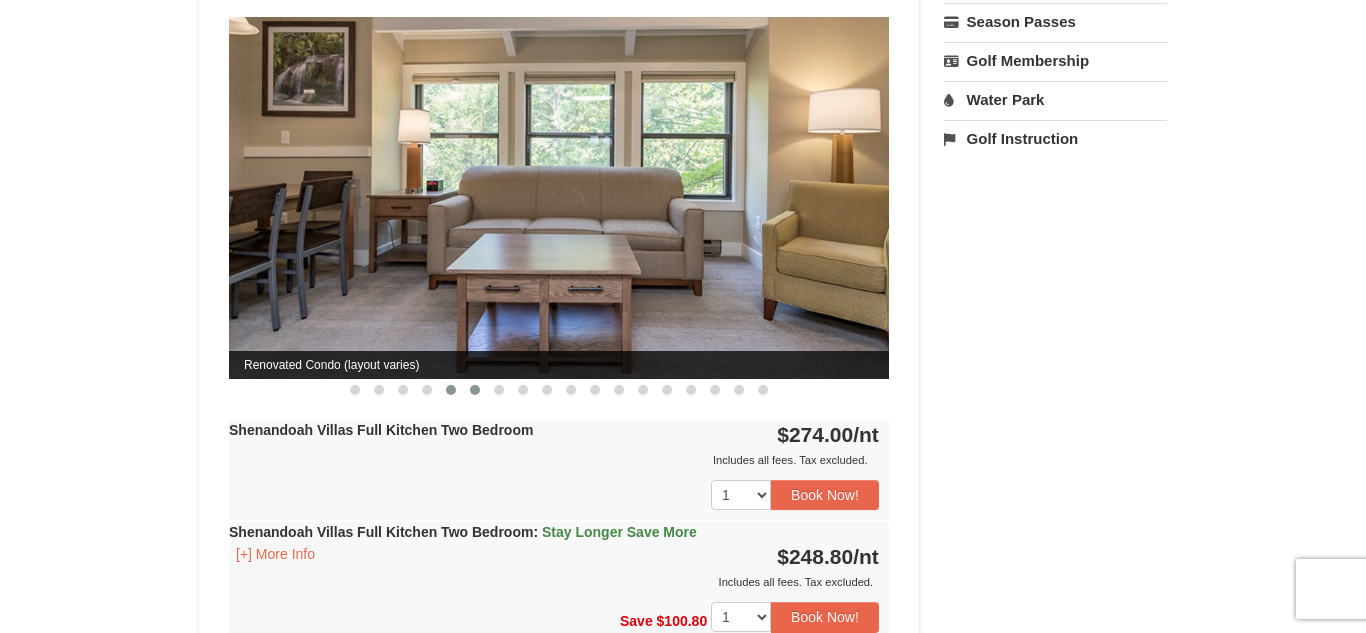 click at bounding box center [475, 390] 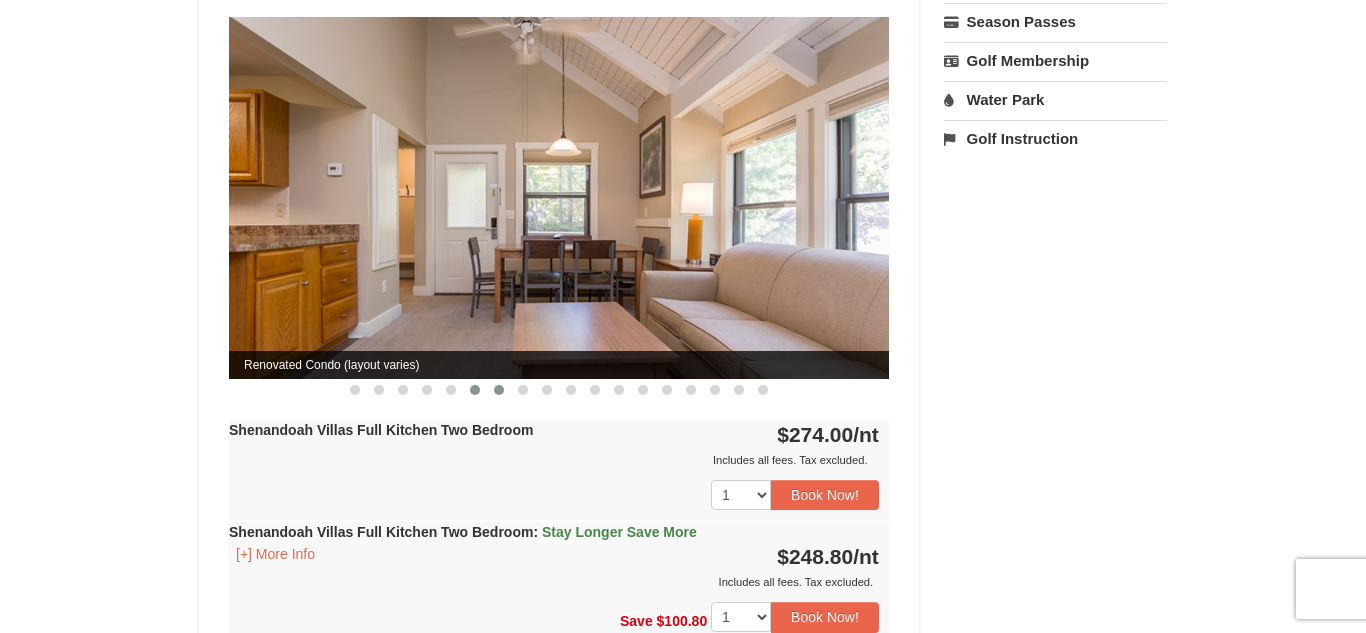 click at bounding box center [499, 390] 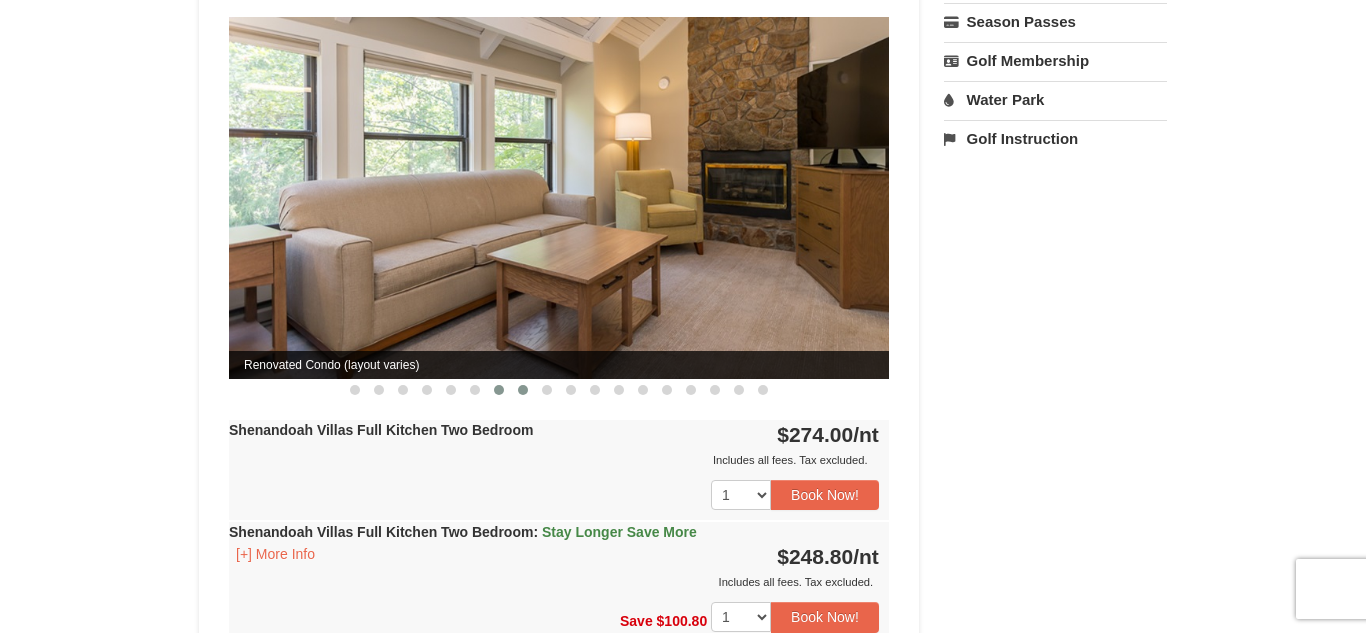 click at bounding box center [523, 390] 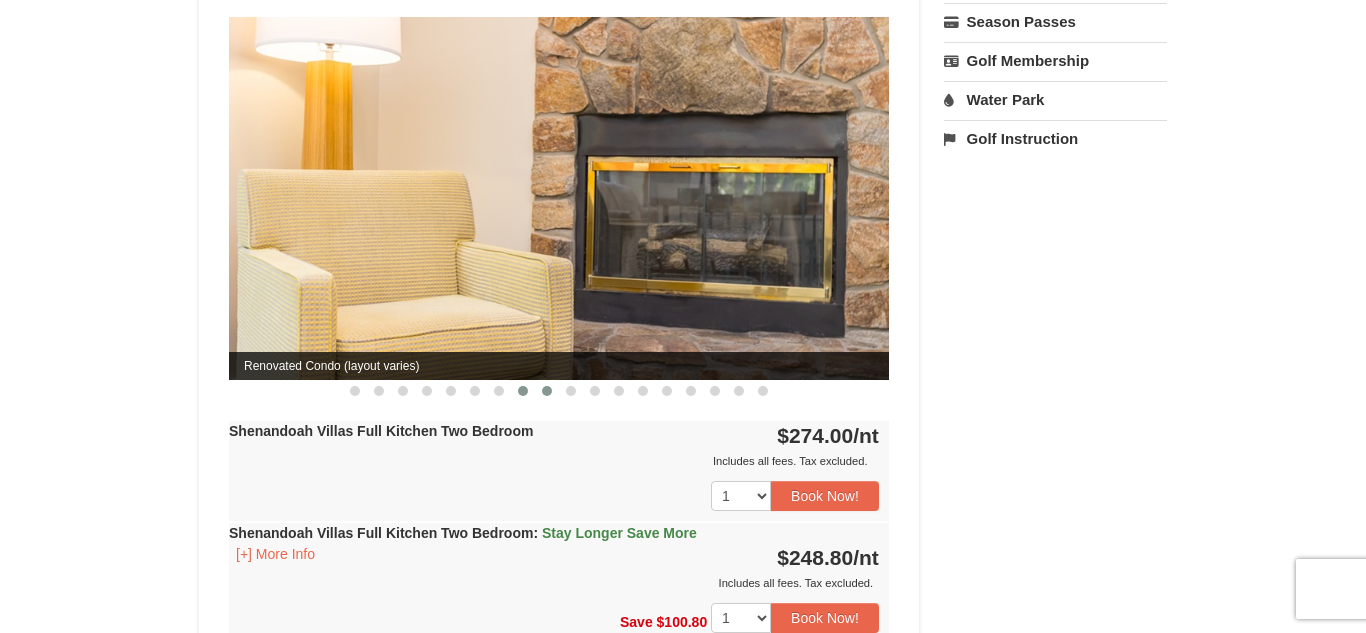 click at bounding box center [547, 391] 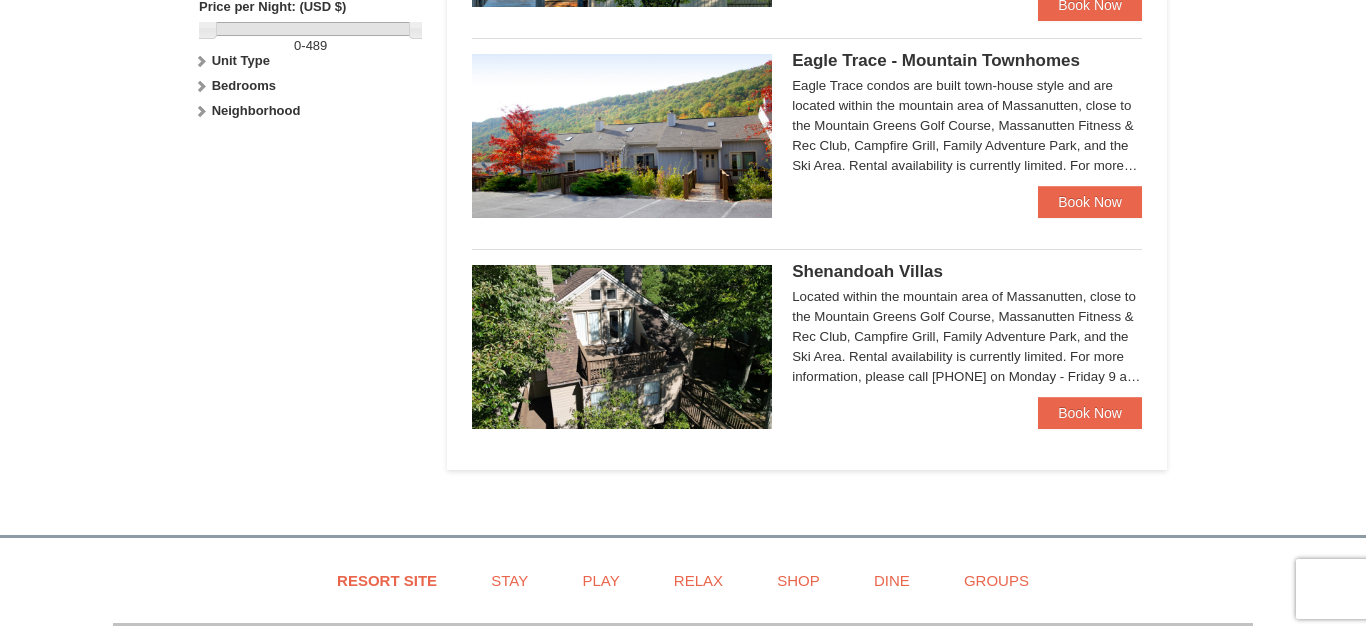 scroll, scrollTop: 1007, scrollLeft: 0, axis: vertical 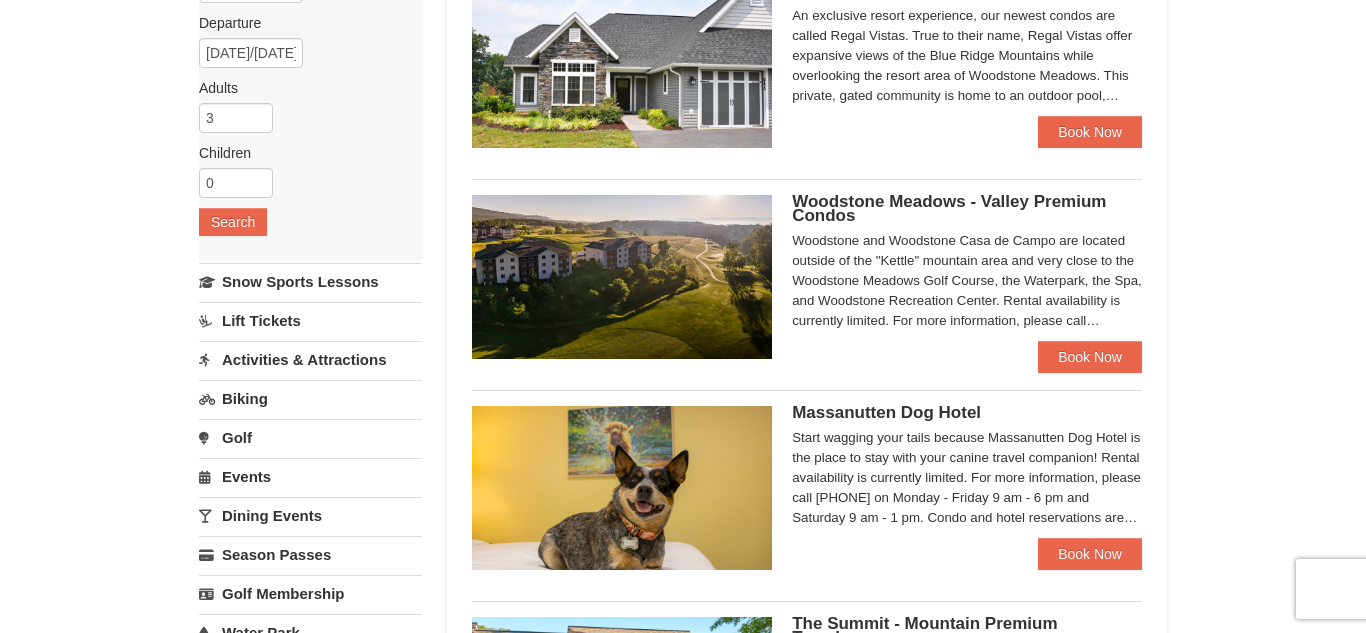 click on "Woodstone Meadows - Valley Premium Condos
Woodstone and Woodstone Casa de Campo are located outside of the "Kettle" mountain area and very close to the Woodstone Meadows Golf Course, the Waterpark, the Spa, and Woodstone Recreation Center.
Rental availability is currently limited. For more information, please call 540.289.4952 on Monday - Friday 9 am - 6 pm and Saturday 9 am - 1 pm. Condo and hotel reservations are subject to a $25 change fee.
We look forward to welcoming you!" at bounding box center [807, 269] 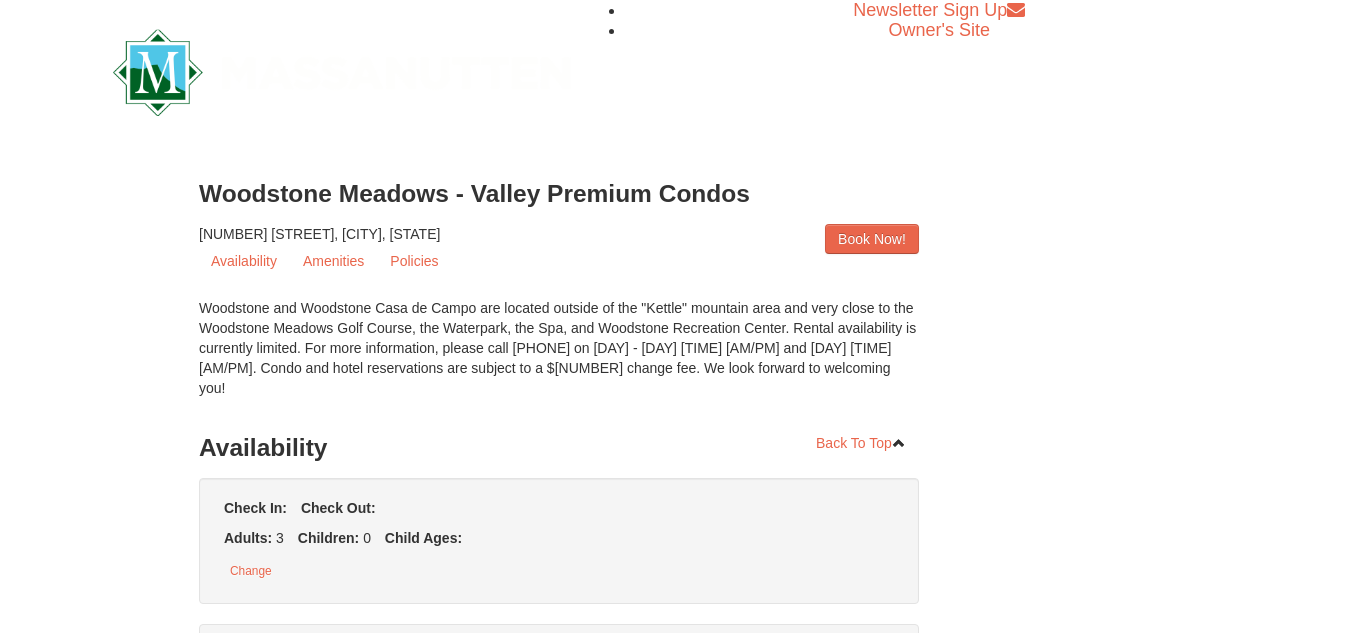 scroll, scrollTop: 0, scrollLeft: 0, axis: both 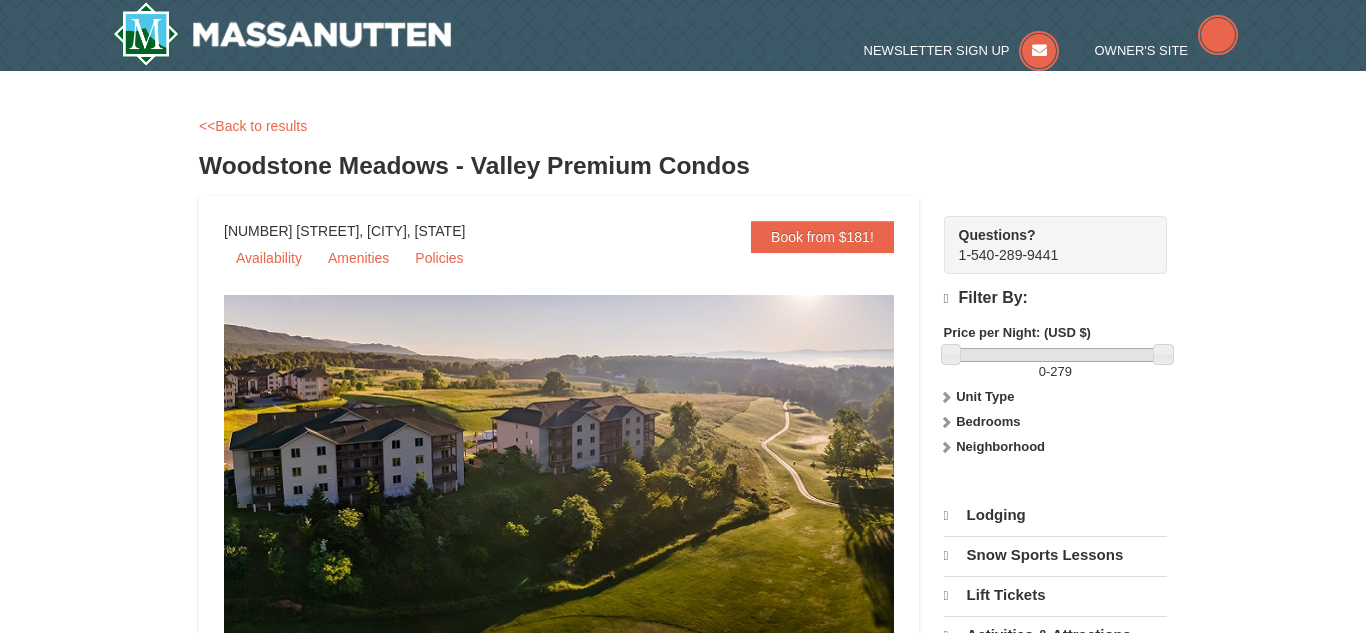 select on "8" 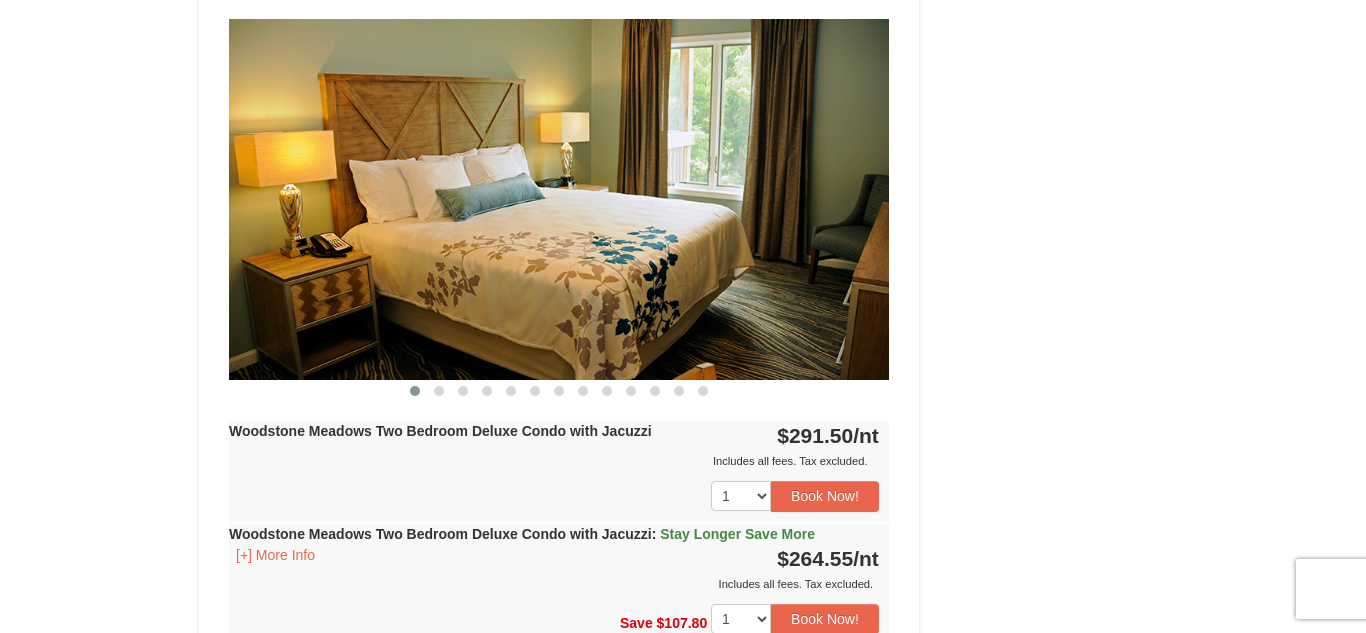 scroll, scrollTop: 2803, scrollLeft: 0, axis: vertical 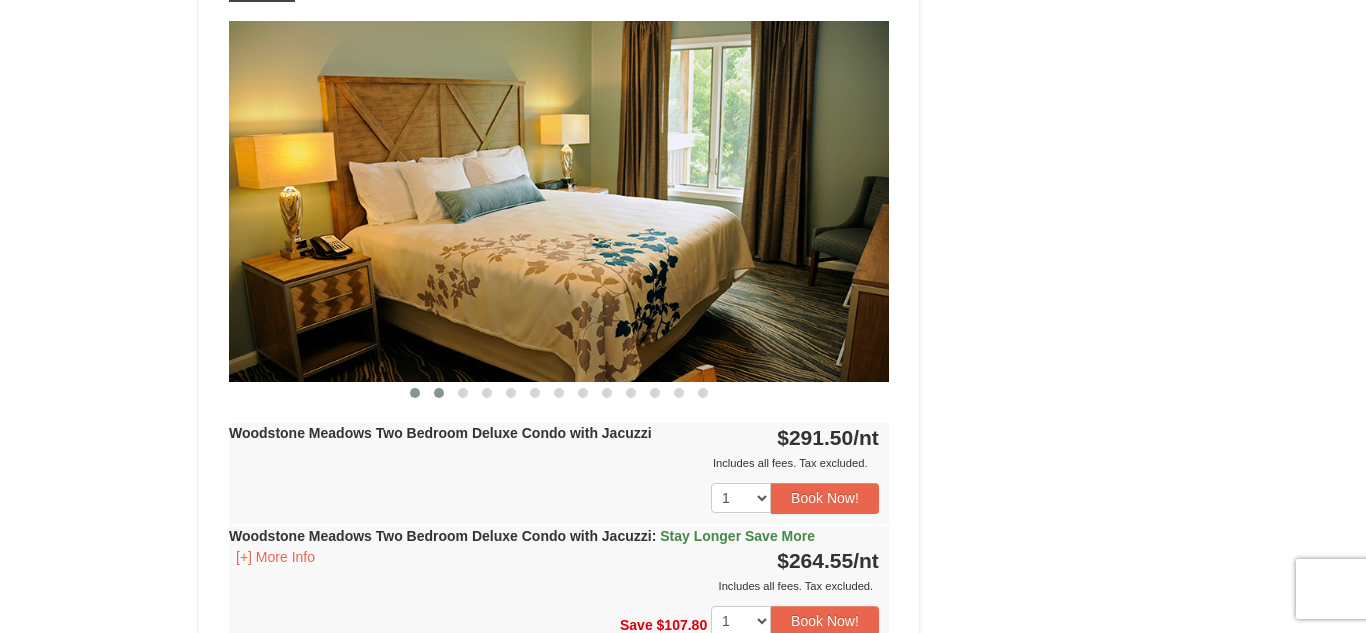 click at bounding box center (439, 393) 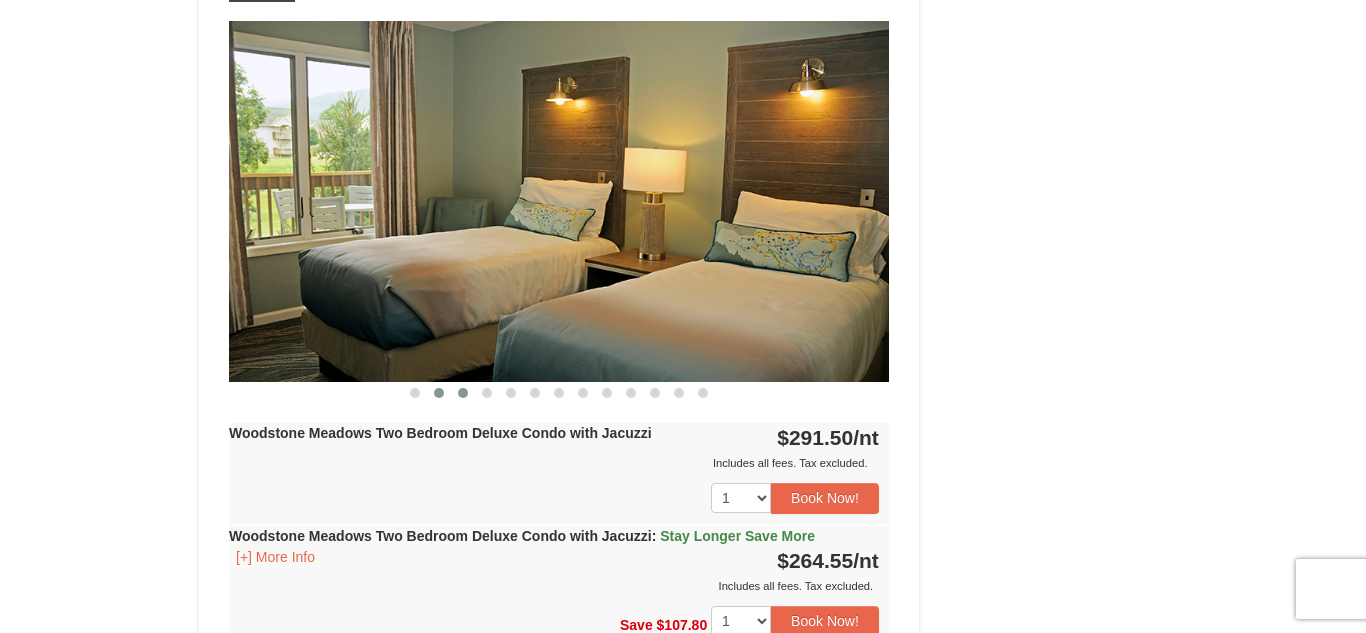 click at bounding box center [463, 393] 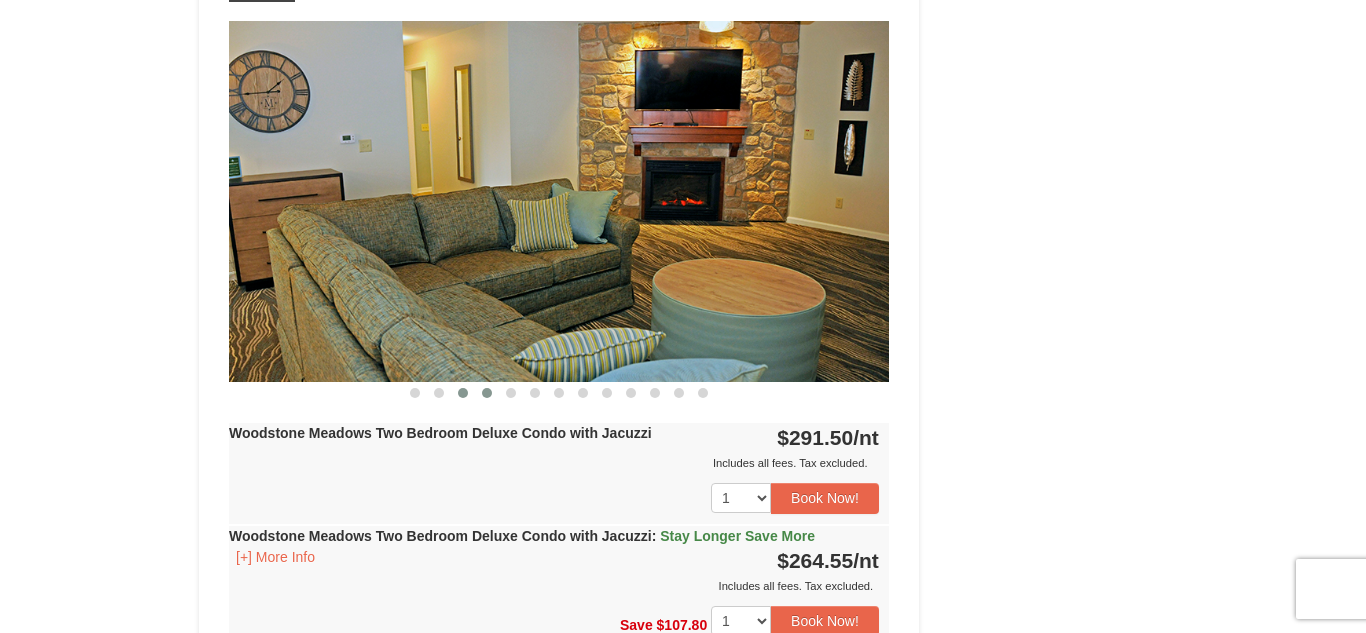 click at bounding box center (487, 393) 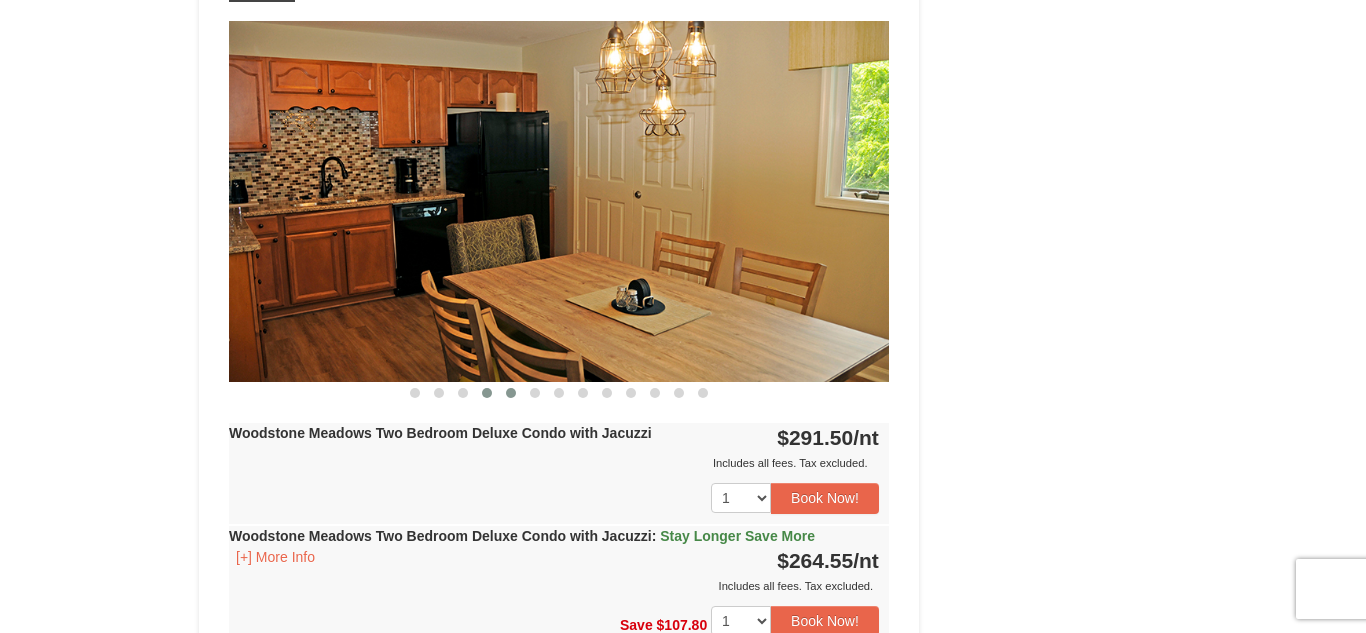 click at bounding box center [511, 393] 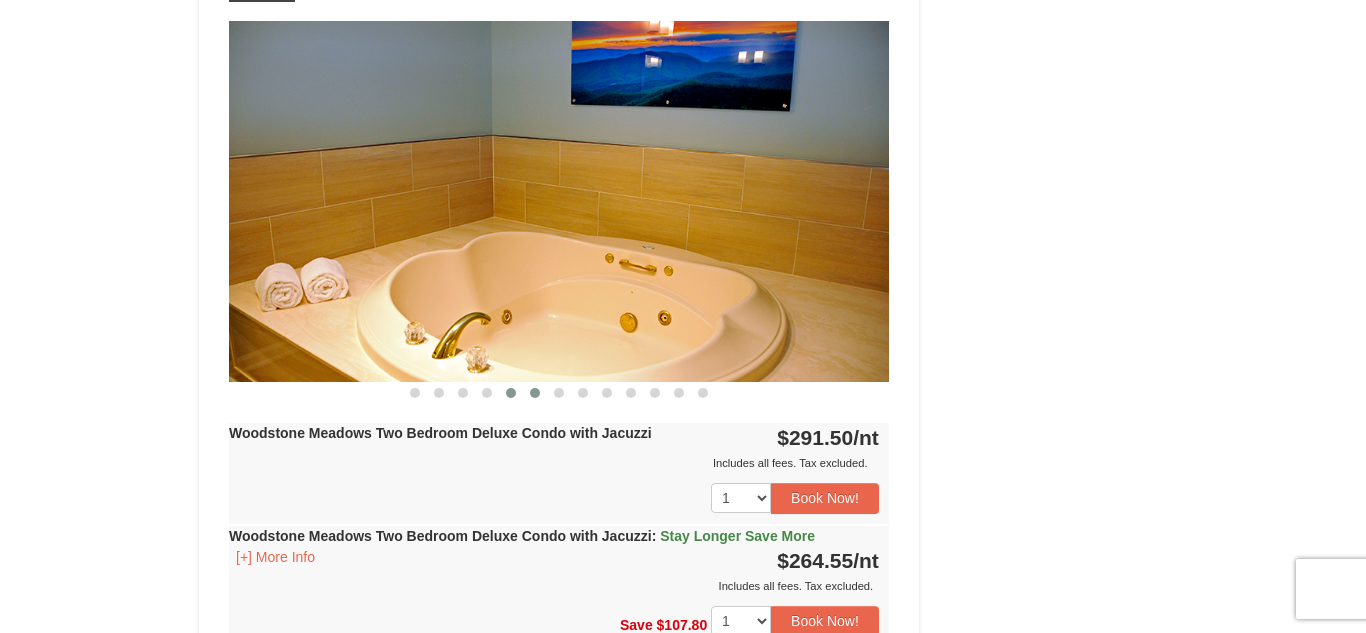 click at bounding box center (535, 393) 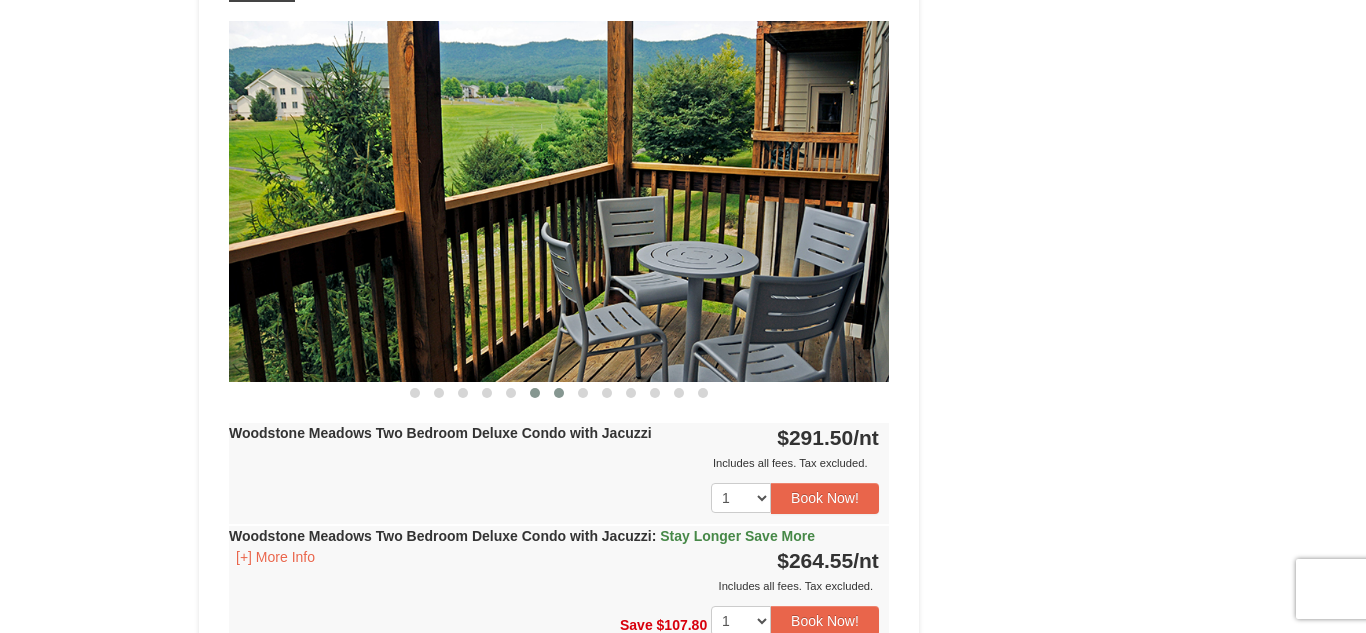 click at bounding box center [559, 393] 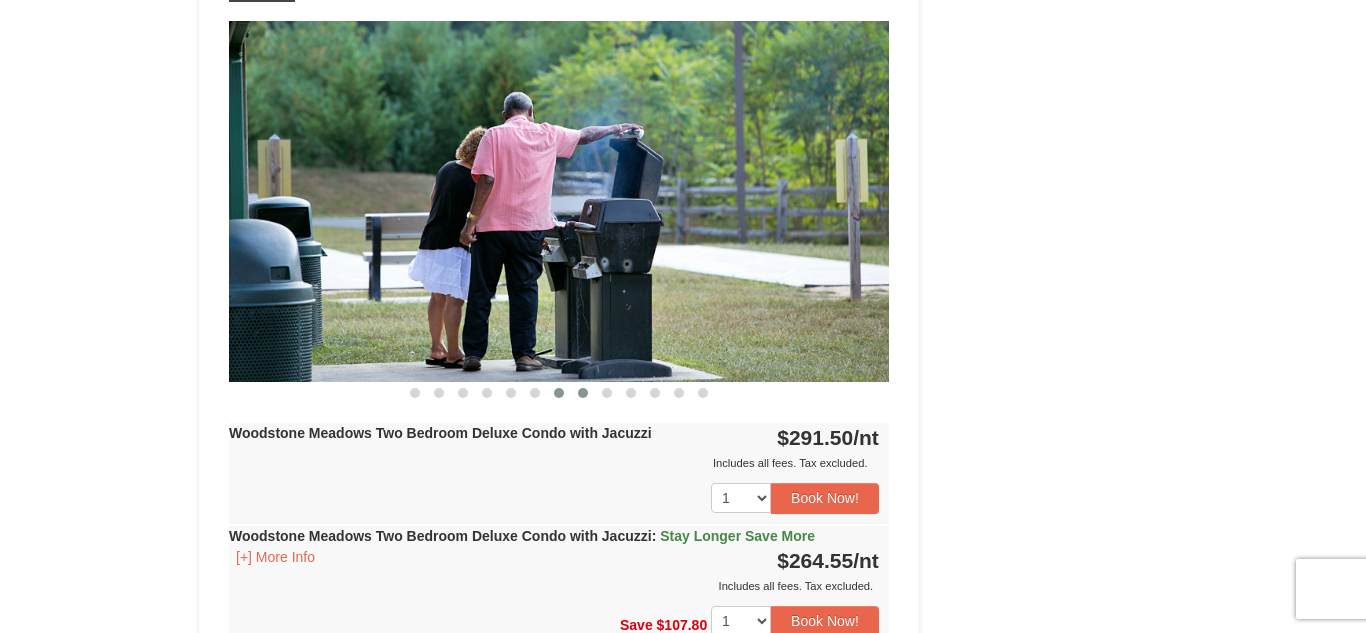 click at bounding box center (583, 393) 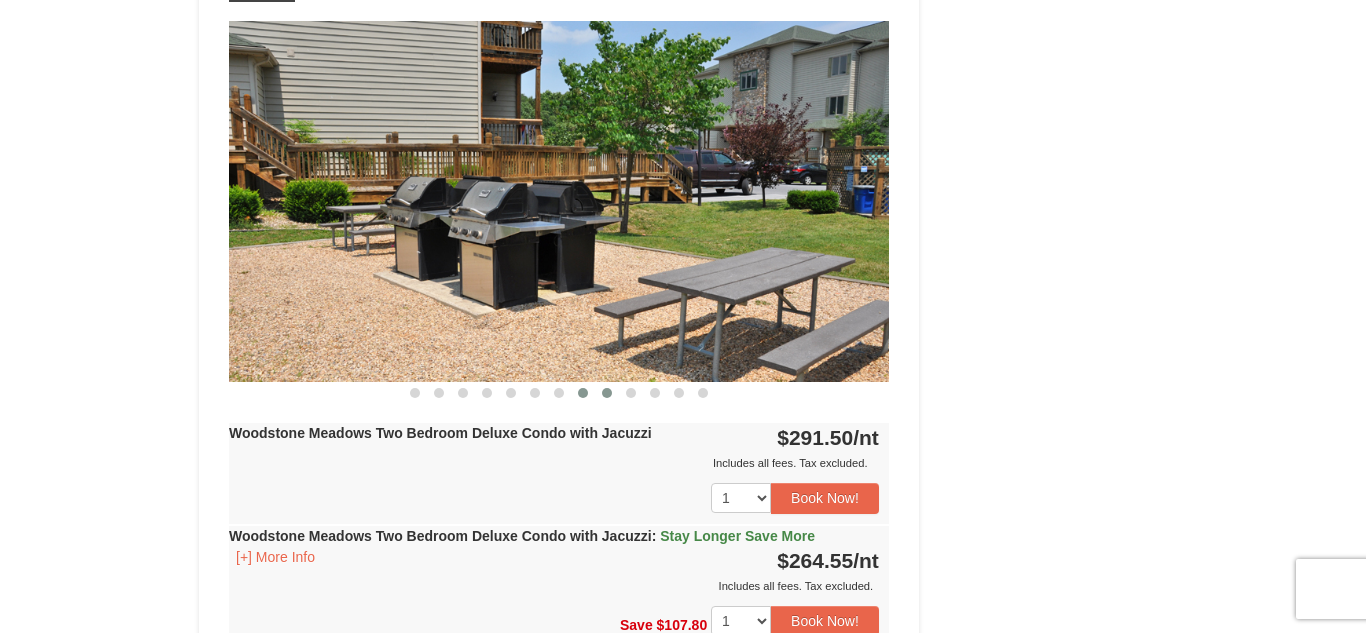 click at bounding box center (607, 393) 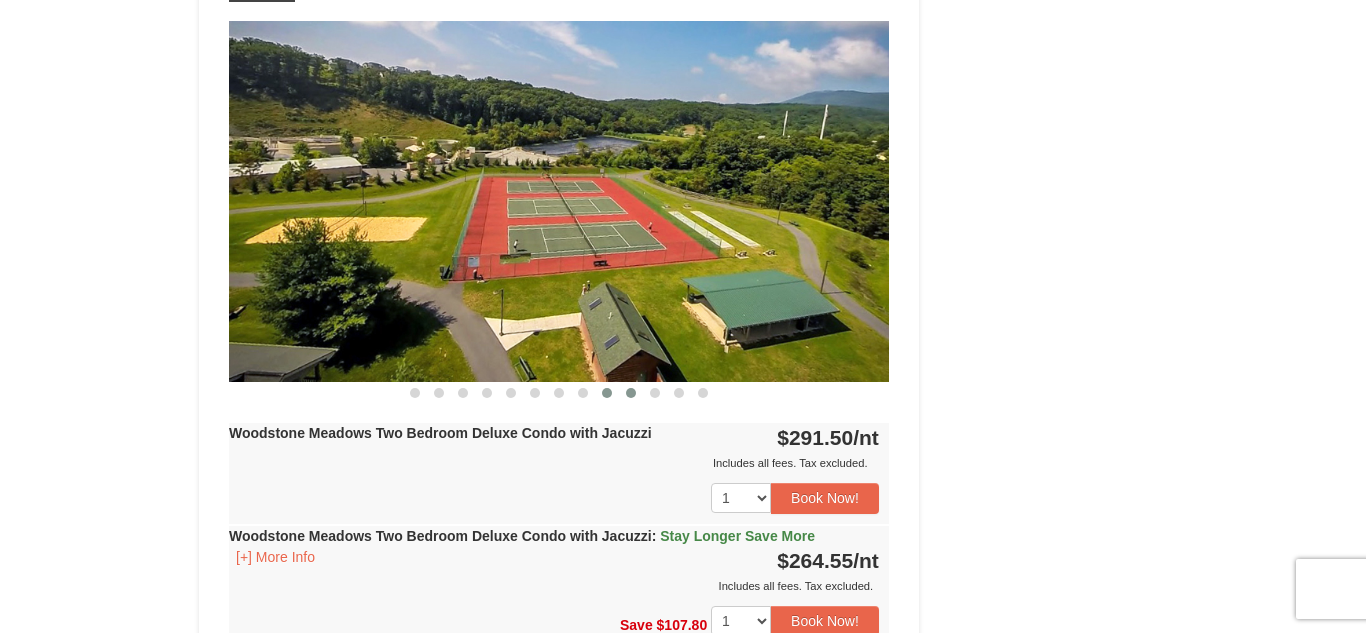 click at bounding box center [631, 393] 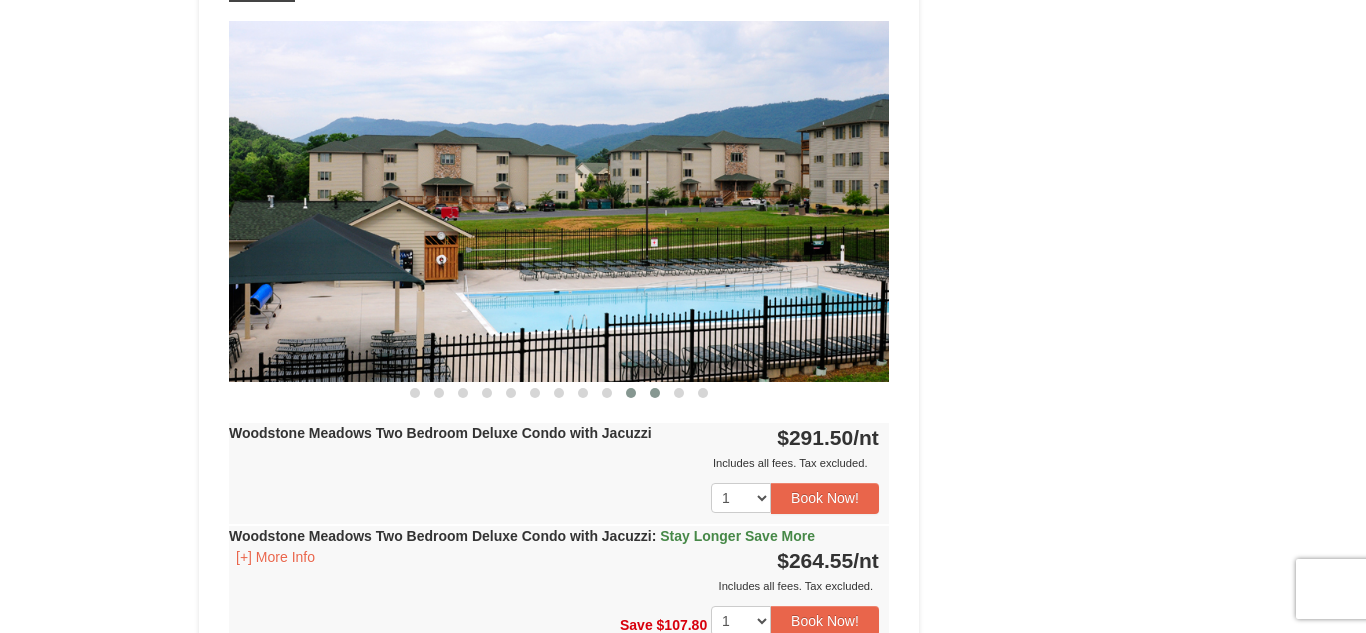 click at bounding box center (655, 393) 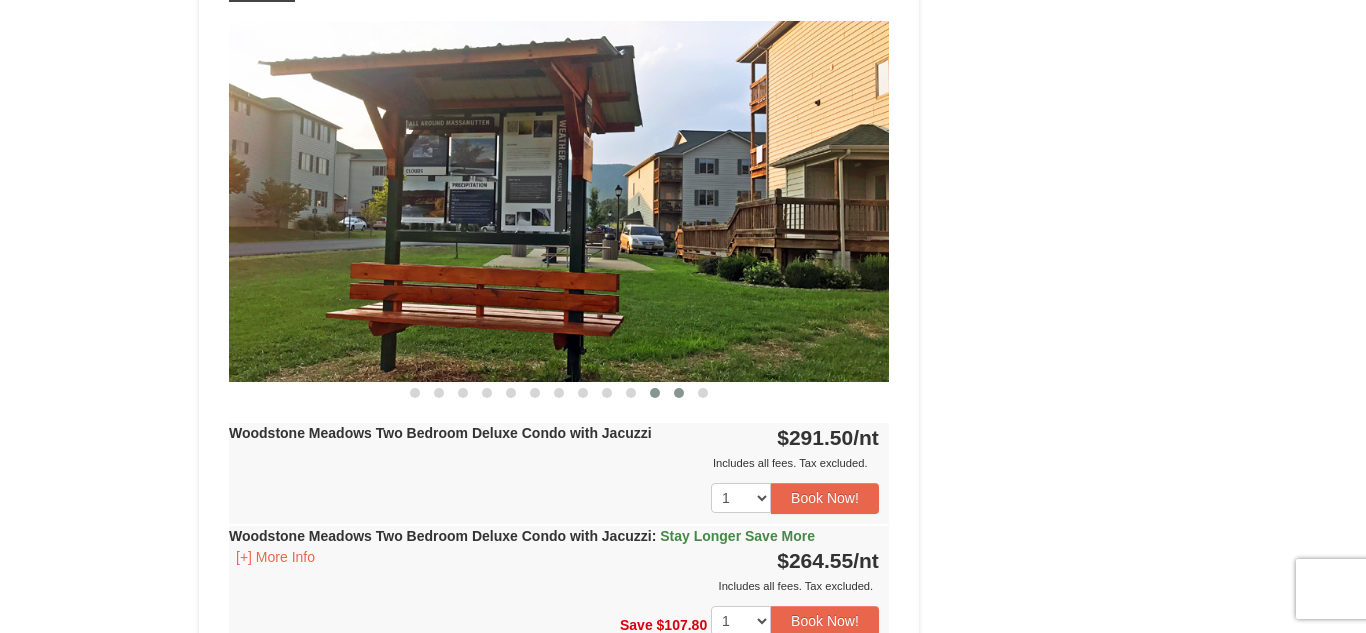 click at bounding box center [679, 393] 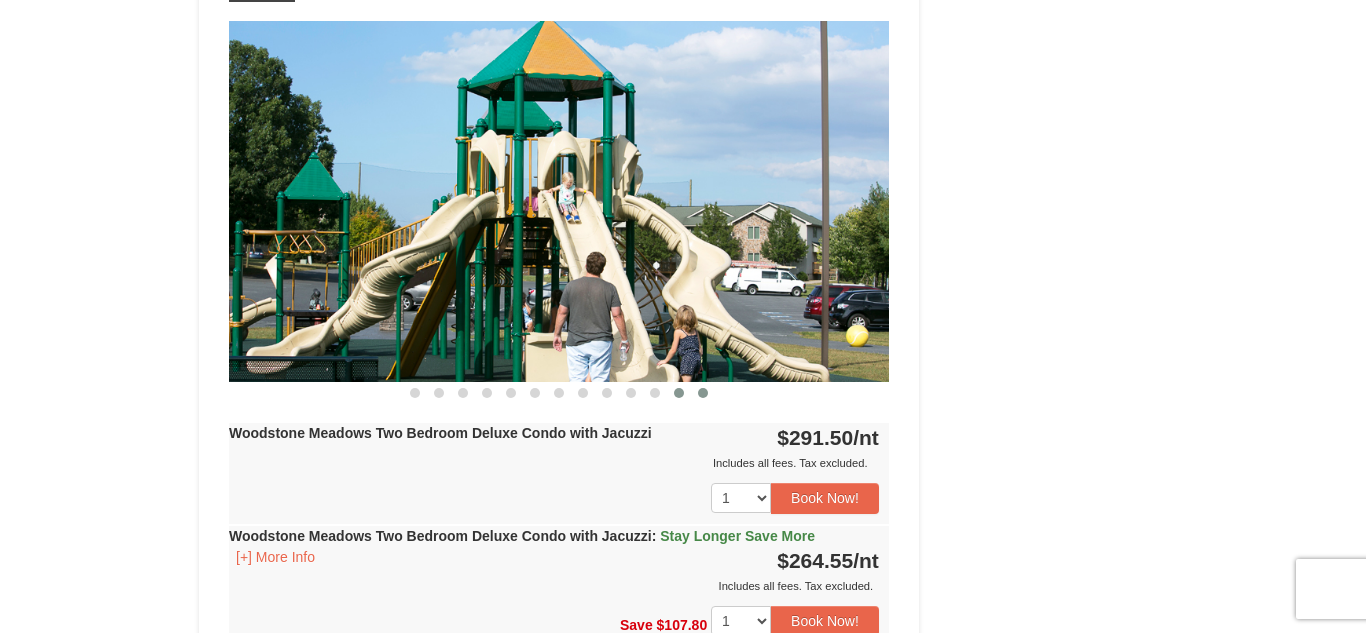click at bounding box center [703, 393] 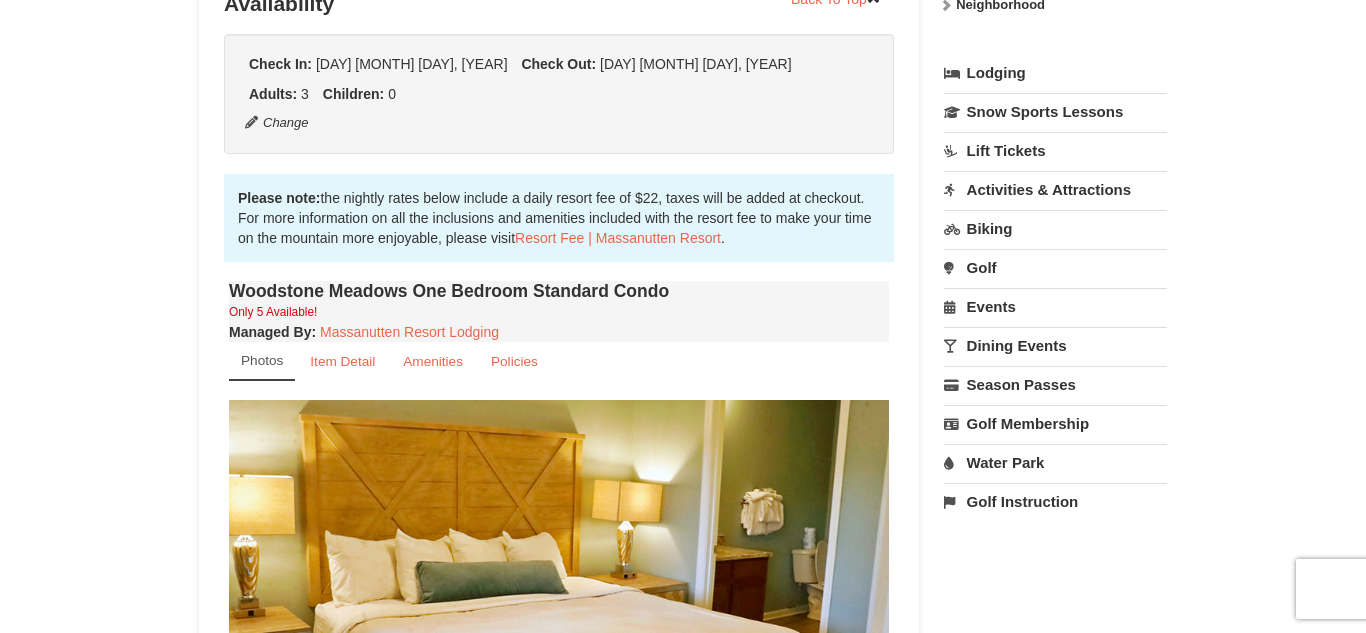 scroll, scrollTop: 442, scrollLeft: 0, axis: vertical 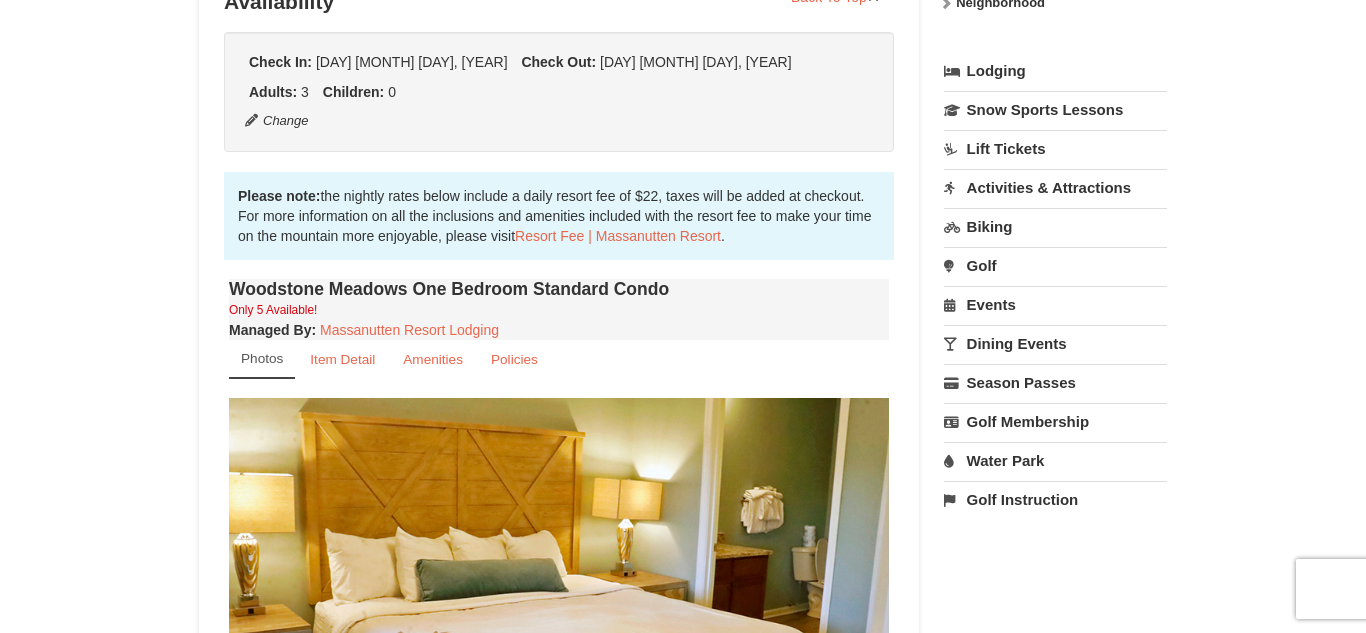 click on "Activities & Attractions" at bounding box center [1055, 187] 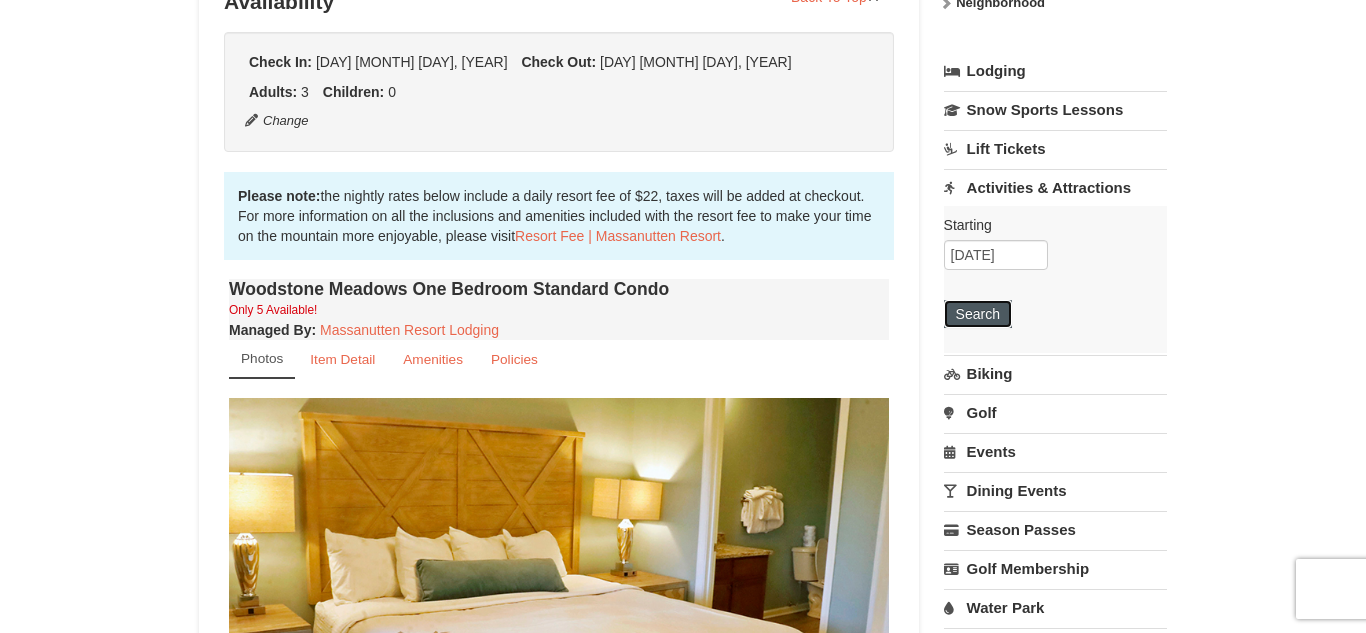 click on "Search" at bounding box center [978, 314] 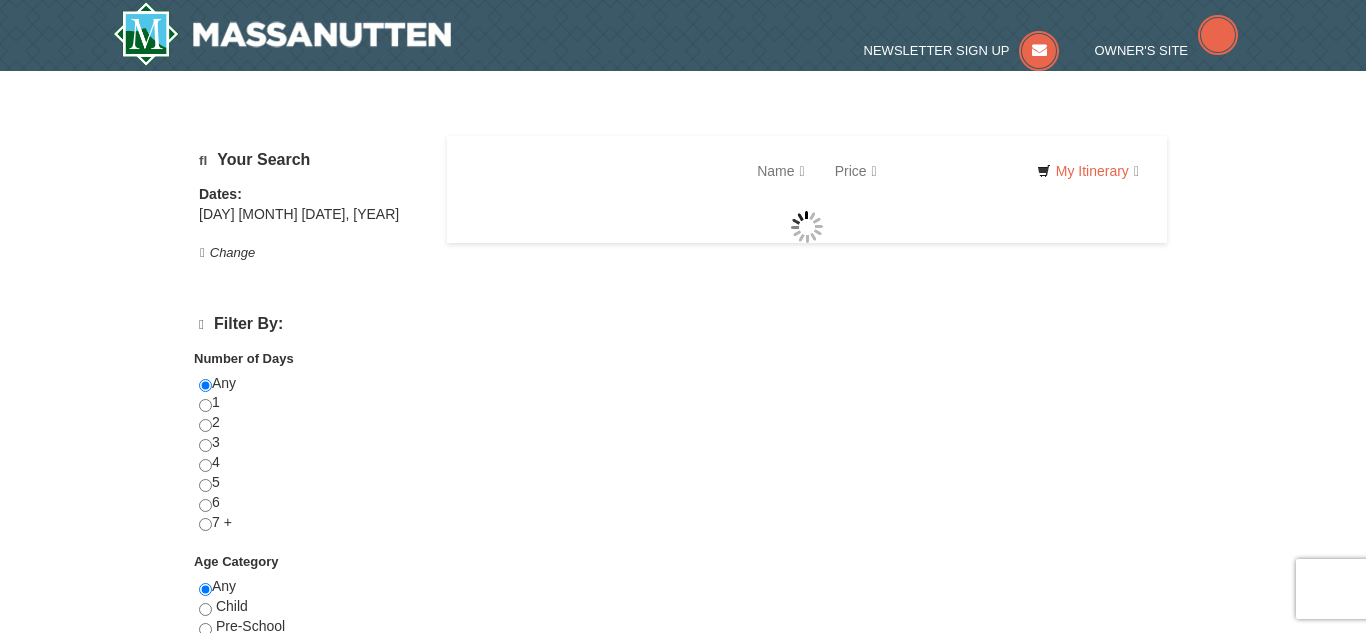 scroll, scrollTop: 0, scrollLeft: 0, axis: both 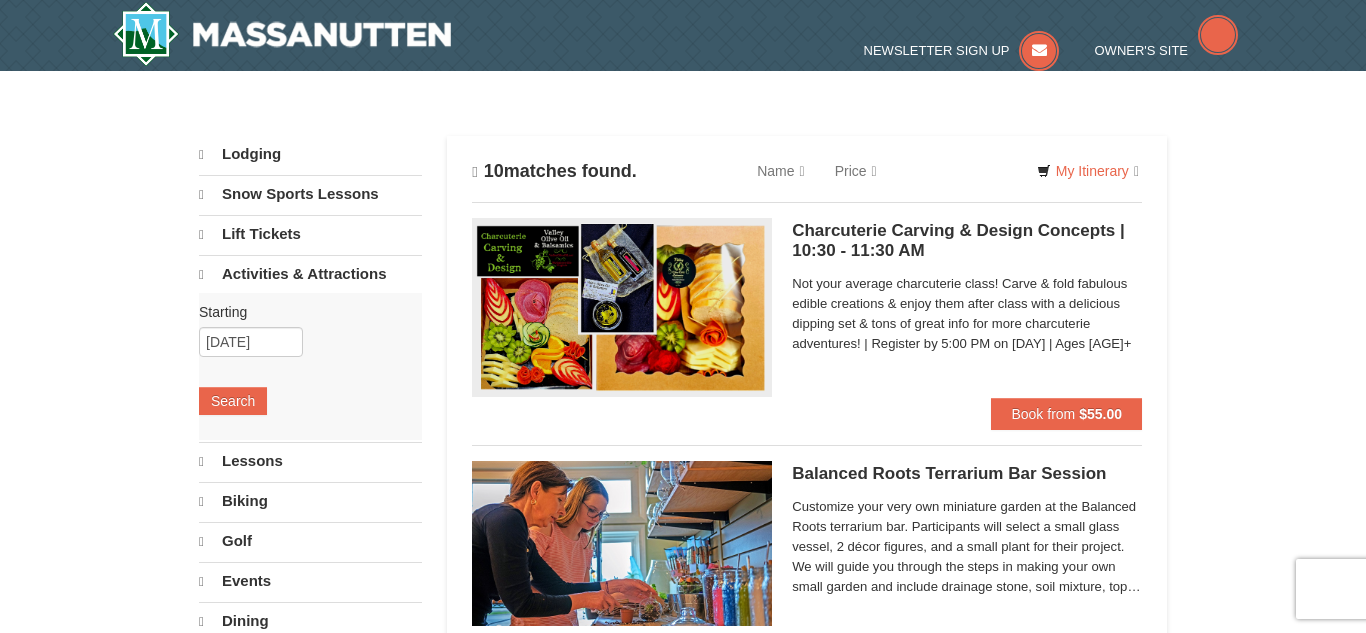 select on "8" 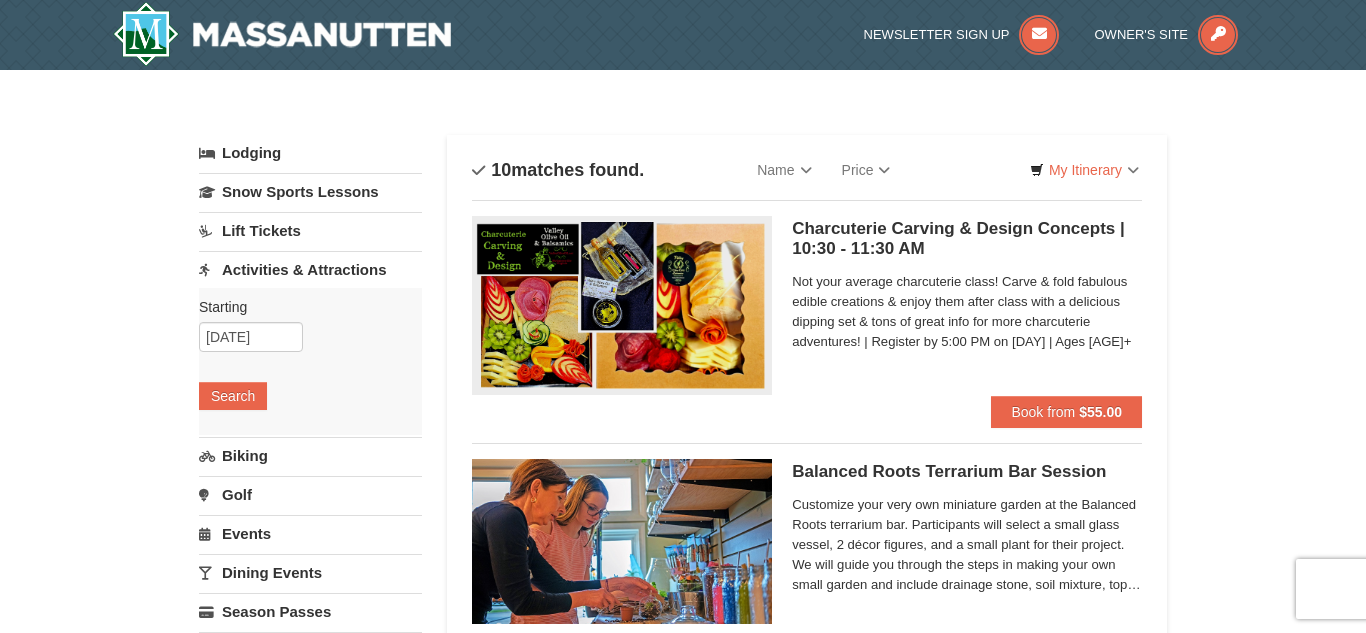 scroll, scrollTop: 0, scrollLeft: 0, axis: both 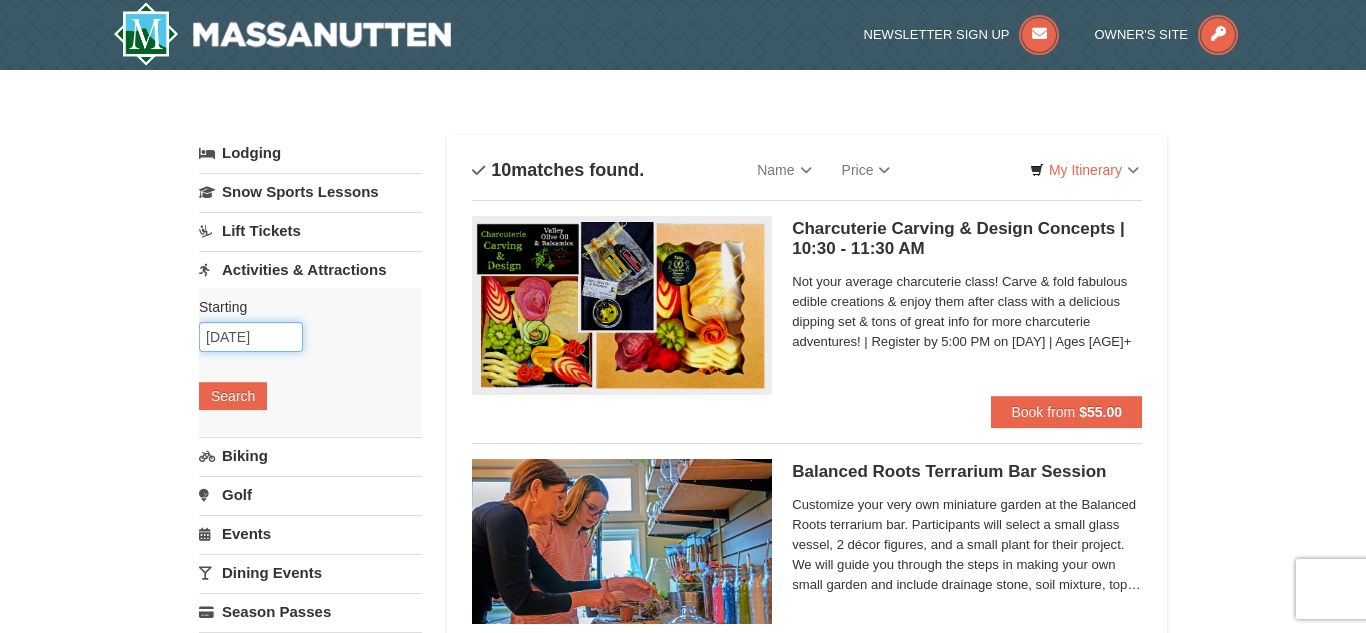 click on "10/15/2025" at bounding box center [251, 337] 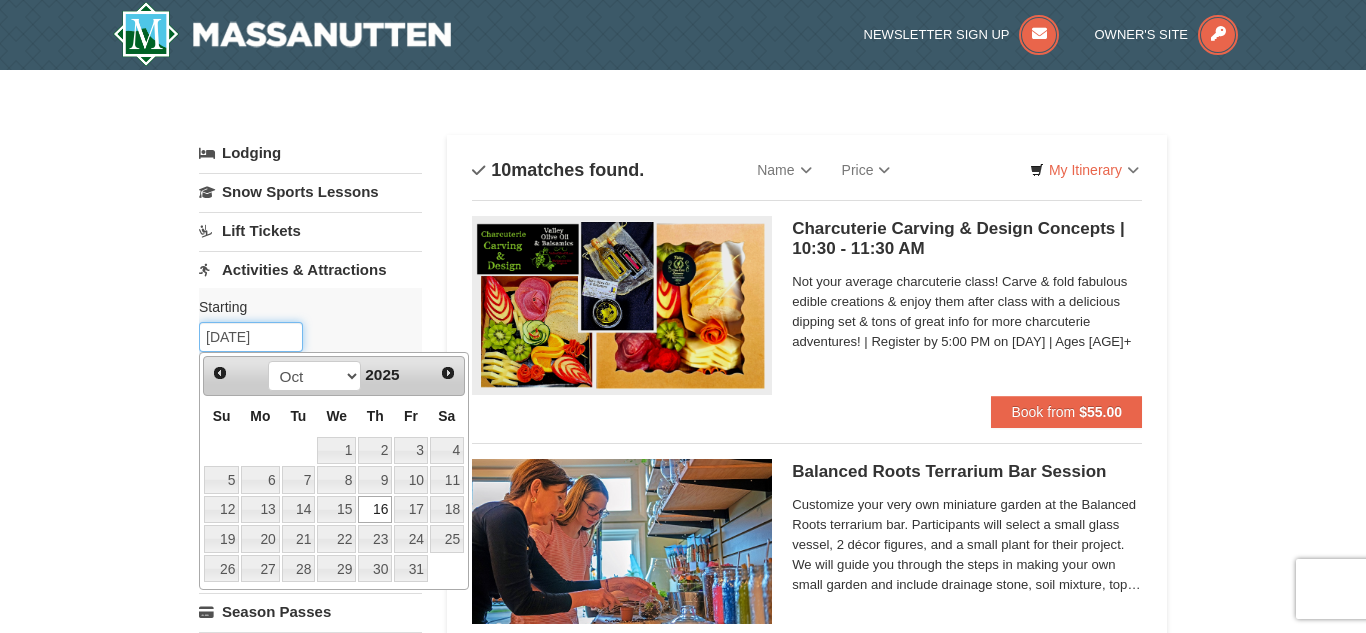 type on "10/16/2025" 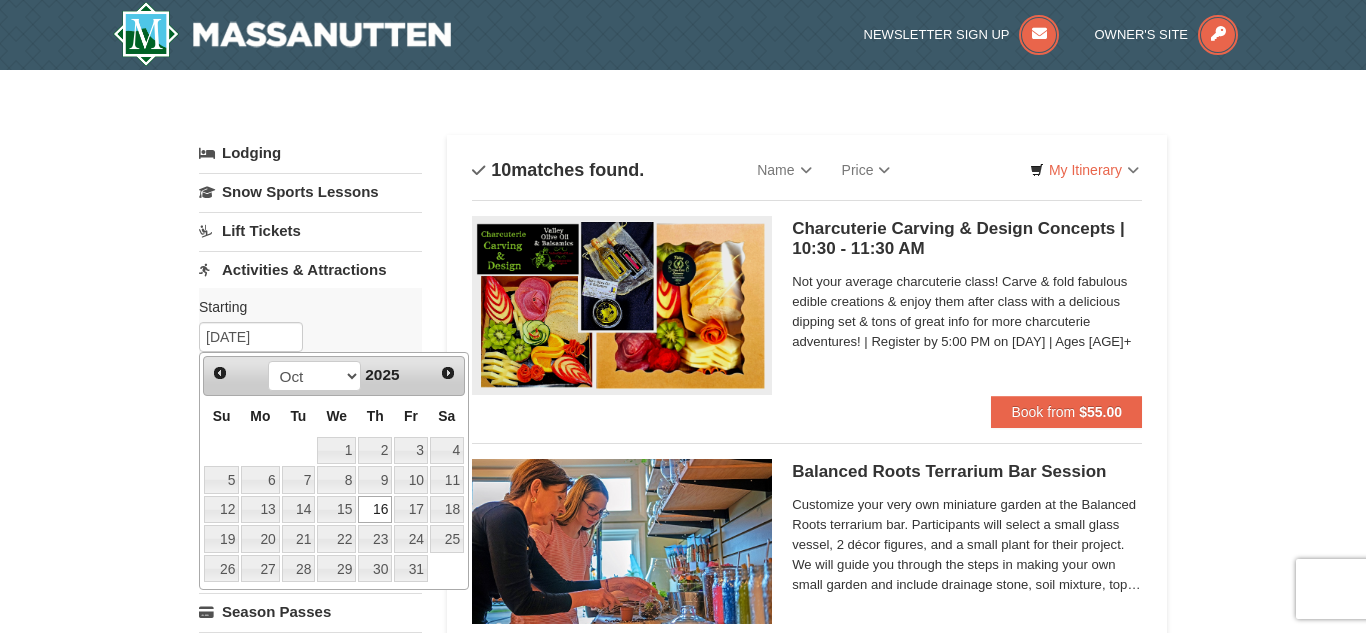 click on "16" at bounding box center (375, 510) 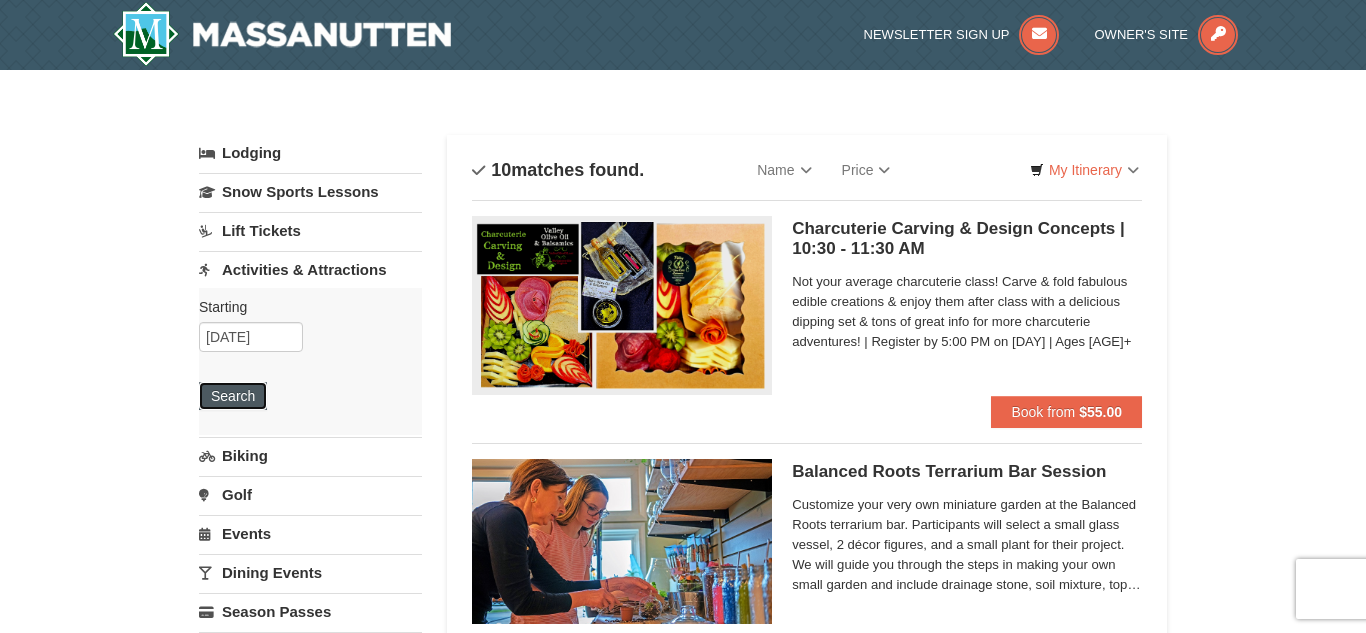 click on "Search" at bounding box center (233, 396) 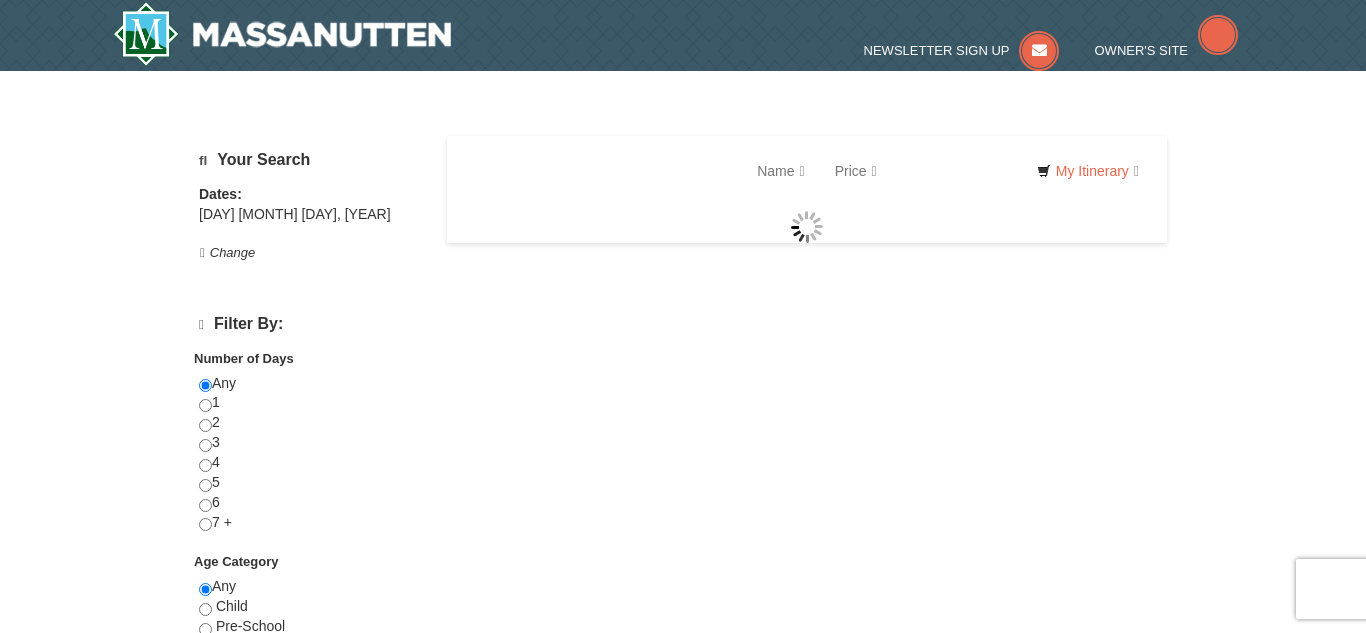 scroll, scrollTop: 0, scrollLeft: 0, axis: both 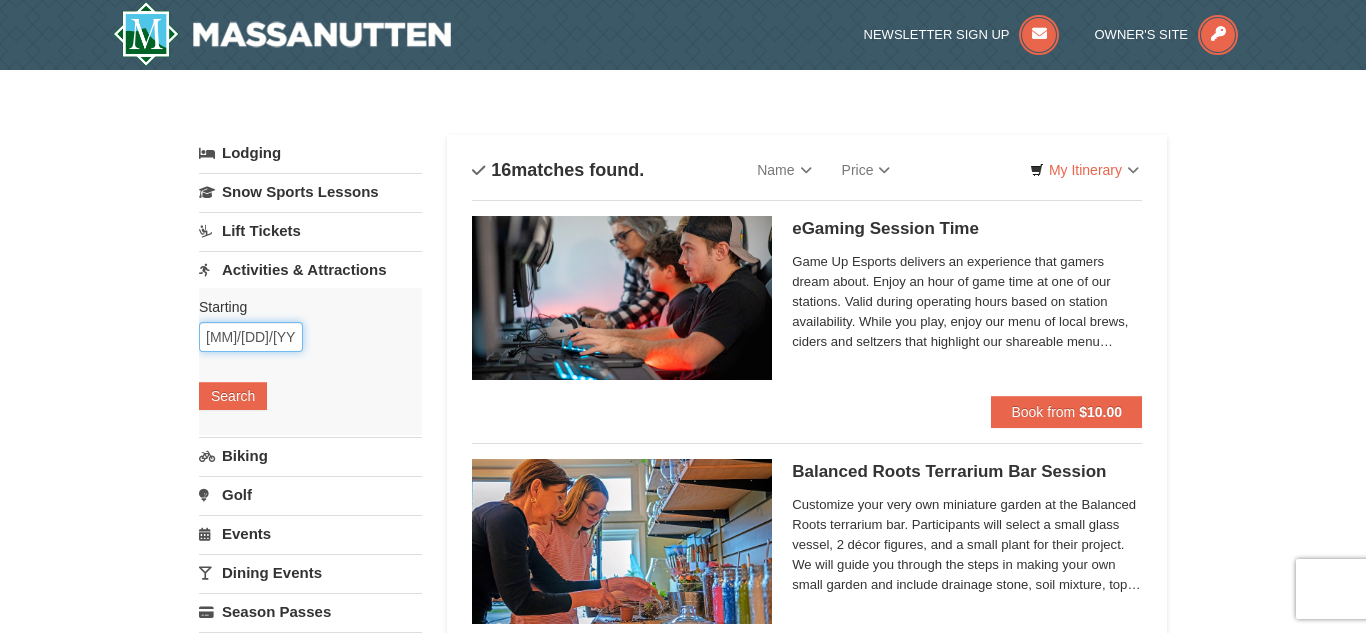 click on "10/16/2025" at bounding box center (251, 337) 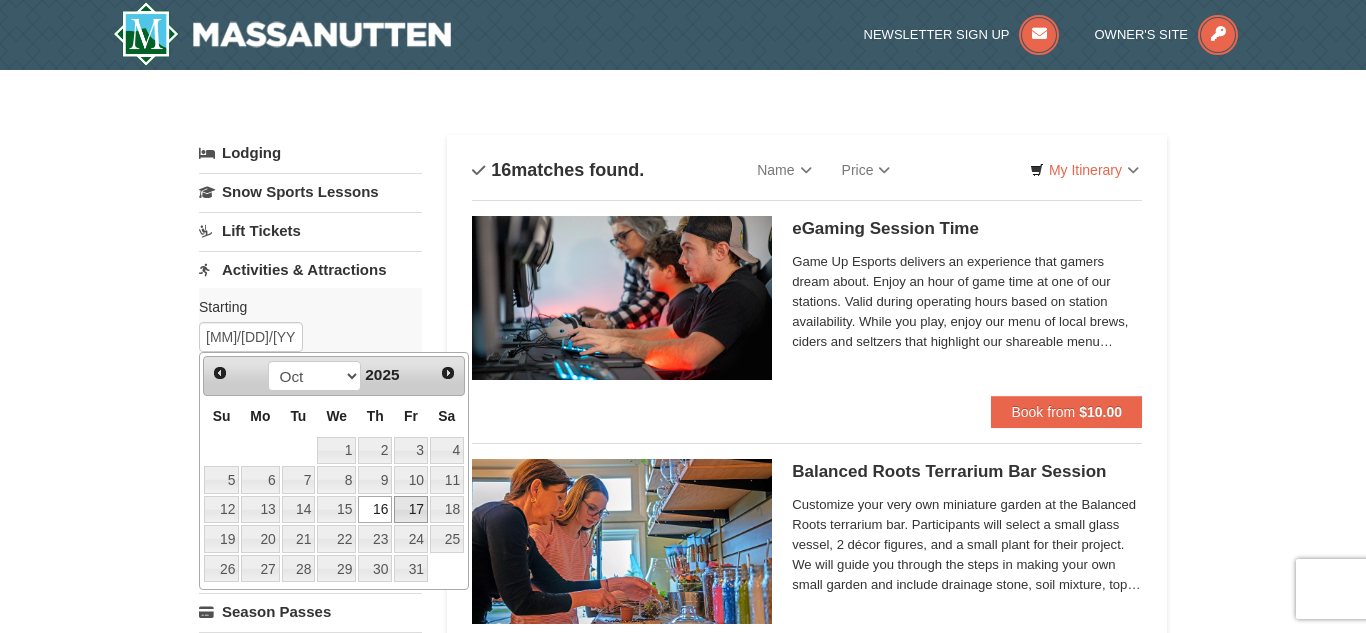 click on "17" at bounding box center [411, 510] 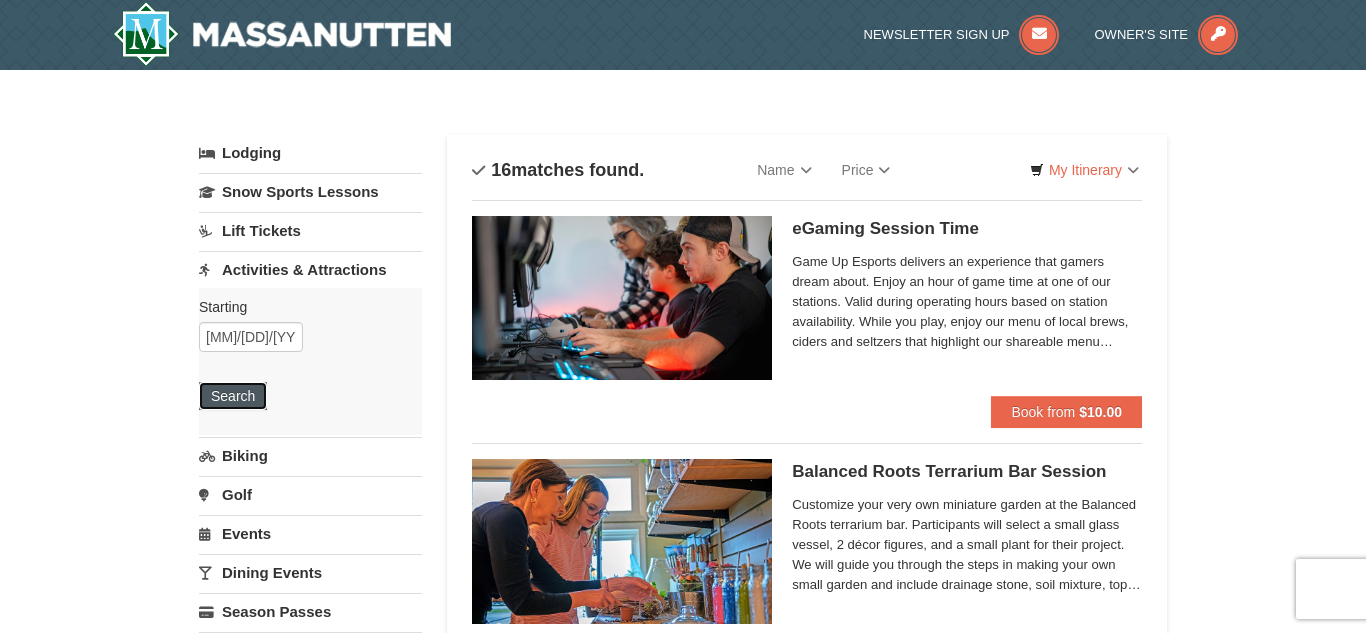 click on "Search" at bounding box center (233, 396) 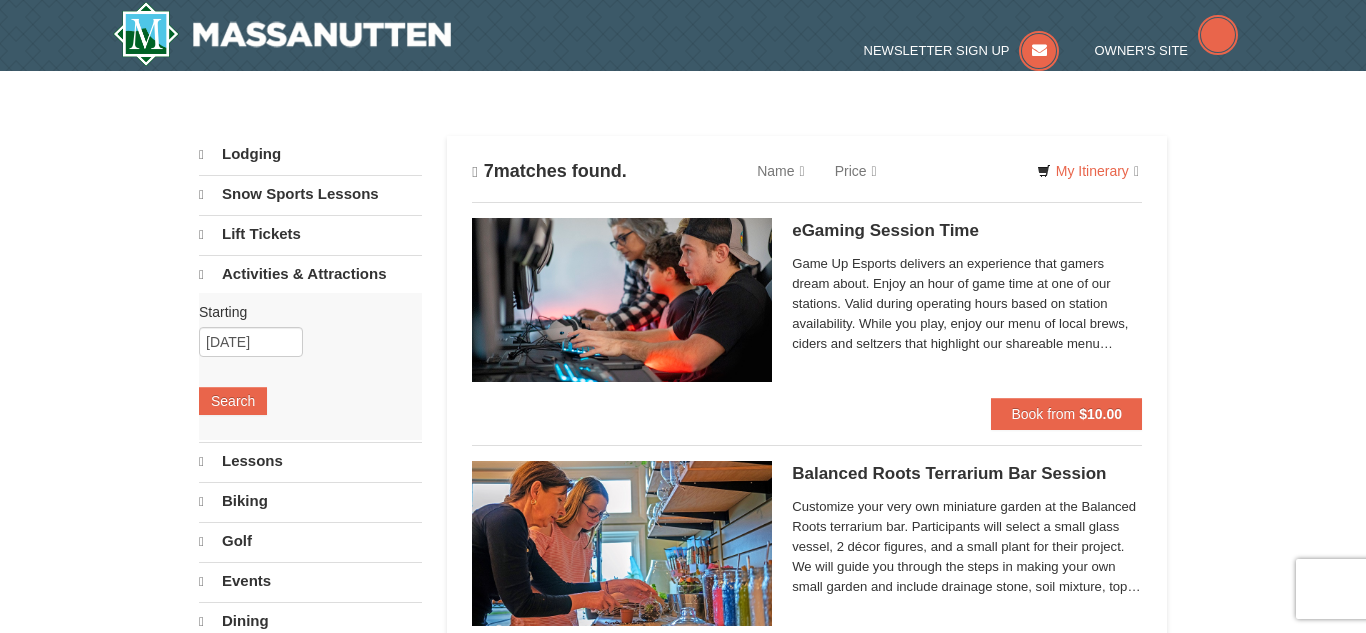 scroll, scrollTop: 0, scrollLeft: 0, axis: both 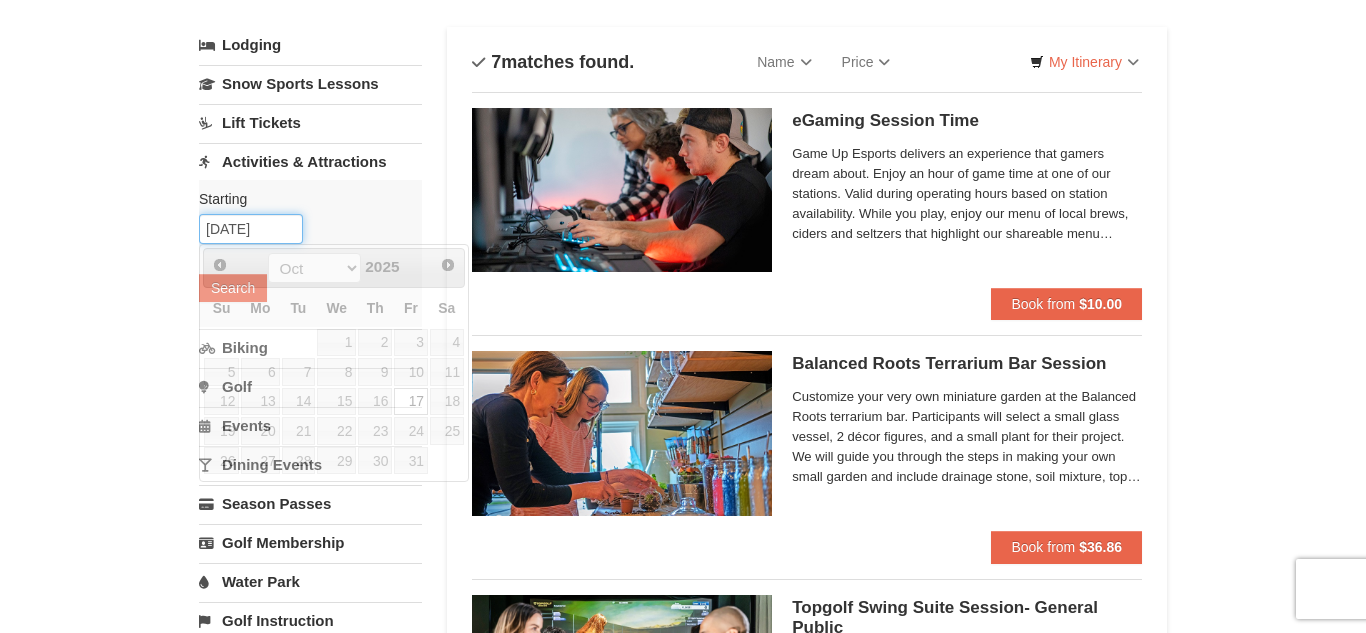 click on "[DATE]" at bounding box center (251, 229) 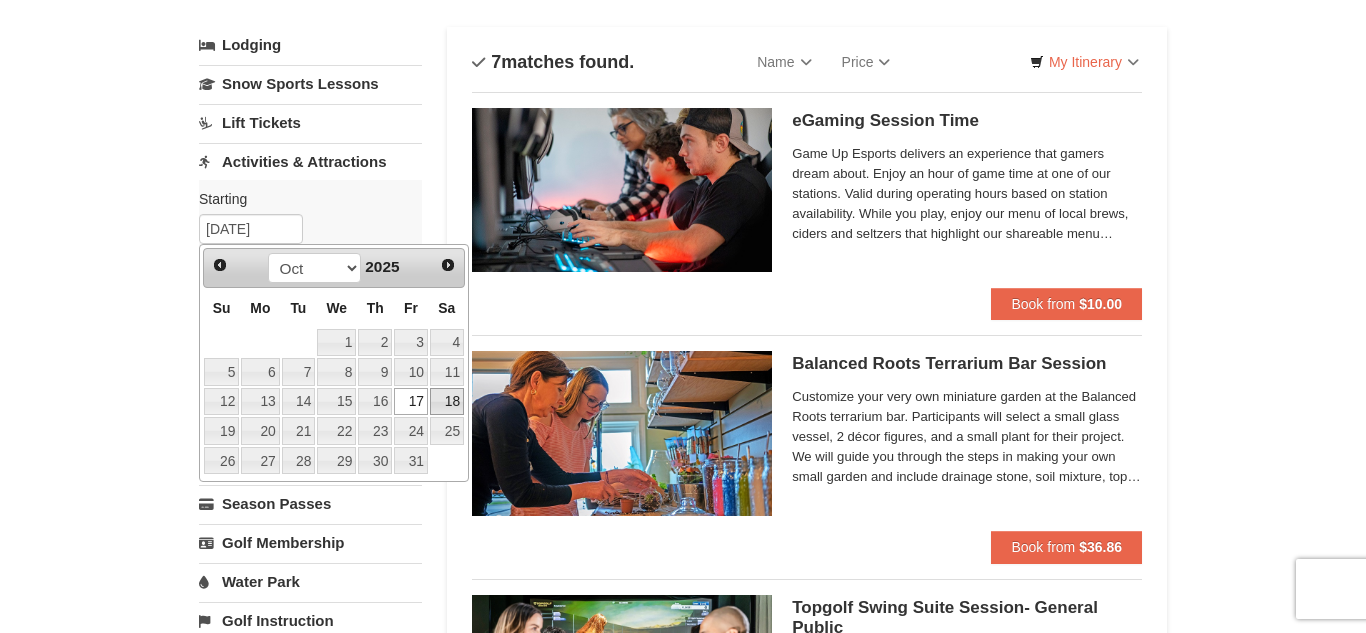 click on "18" at bounding box center (447, 402) 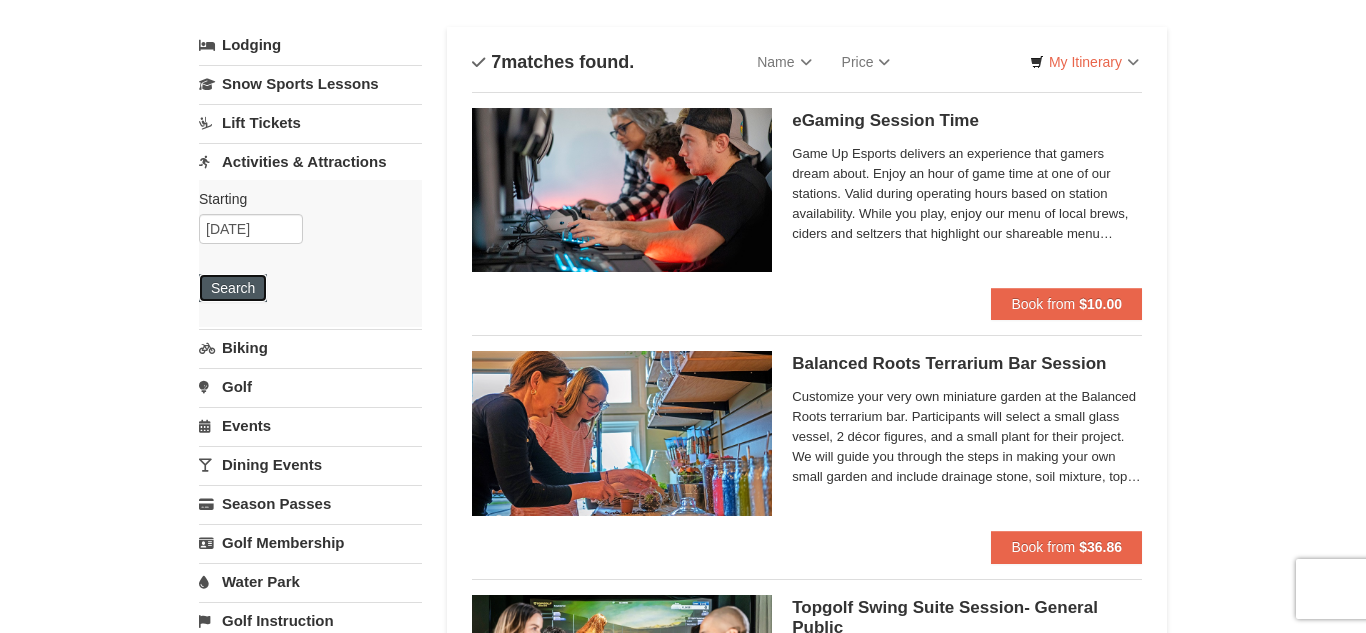 click on "Search" at bounding box center [233, 288] 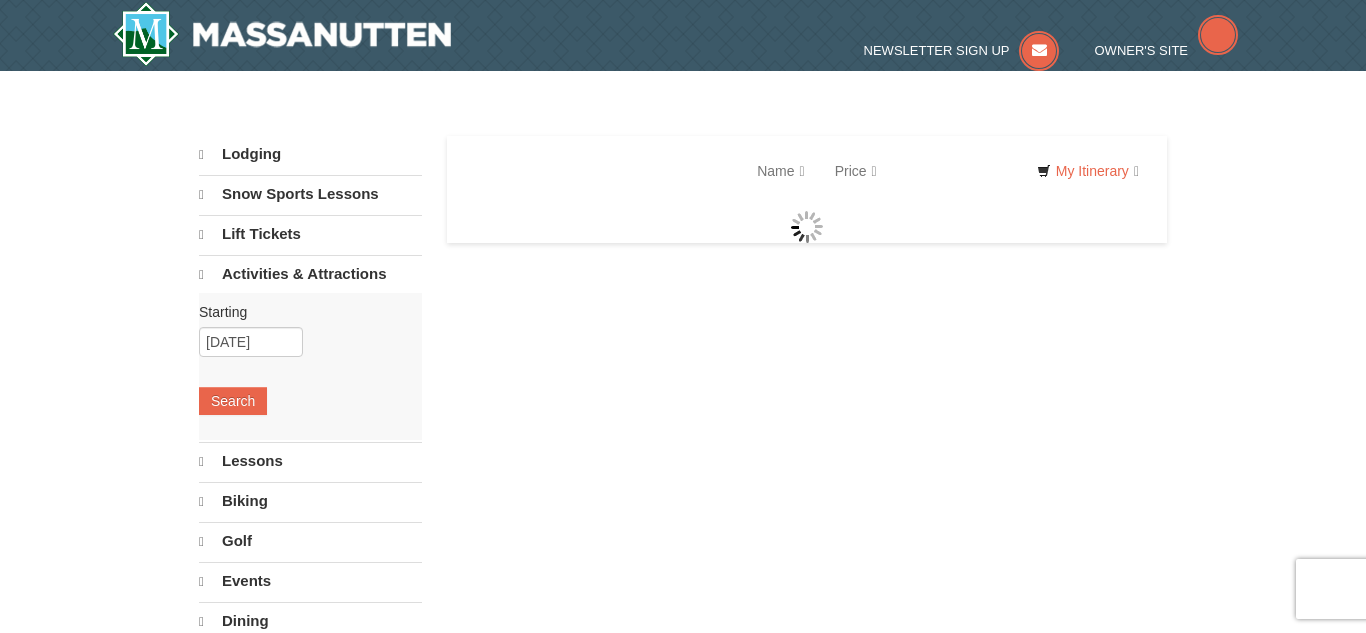 scroll, scrollTop: 0, scrollLeft: 0, axis: both 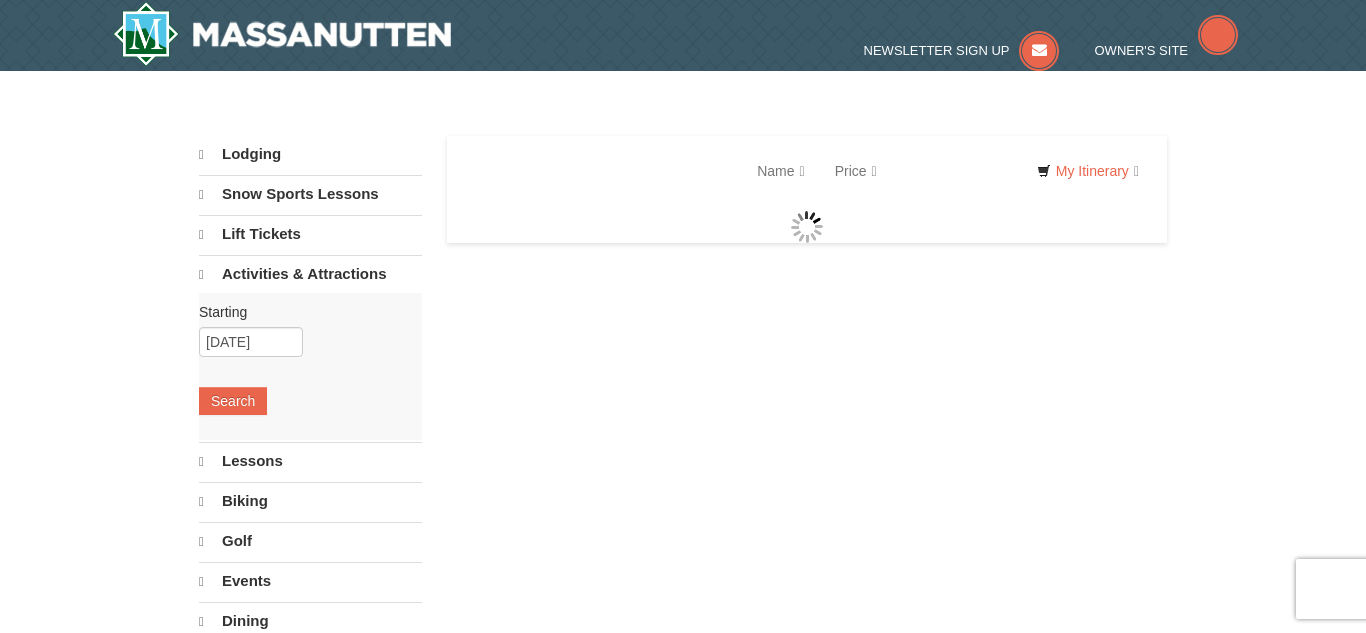 select on "8" 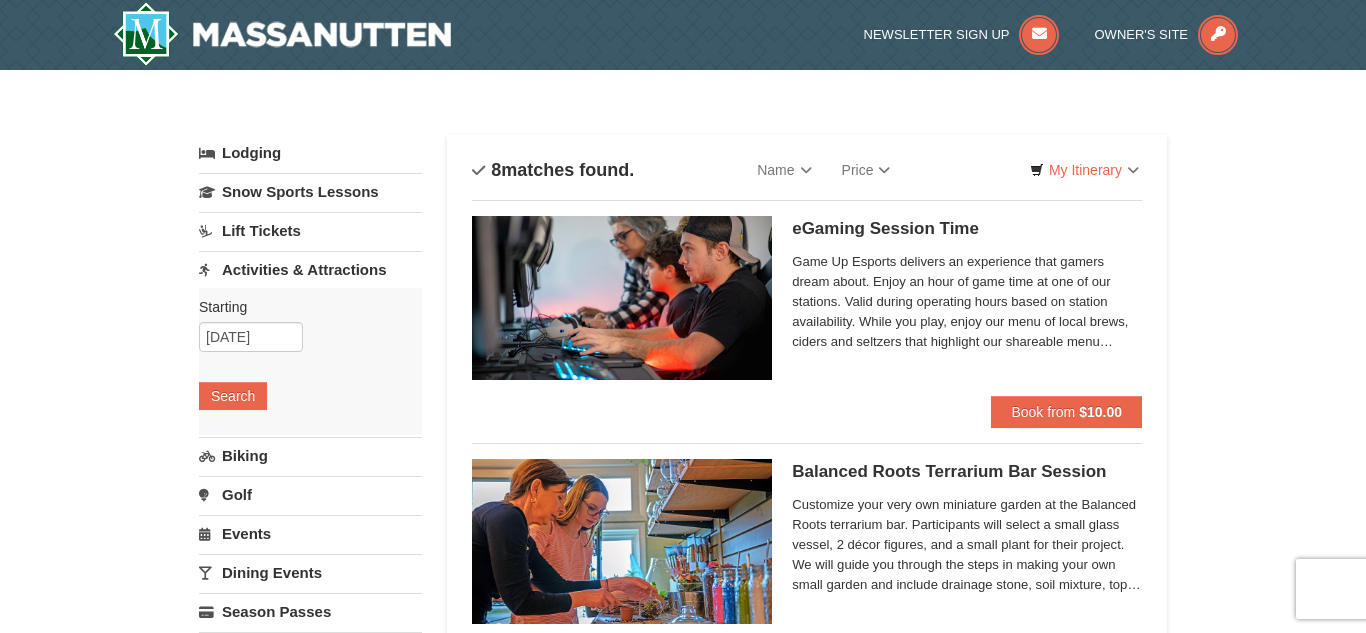 scroll, scrollTop: 0, scrollLeft: 0, axis: both 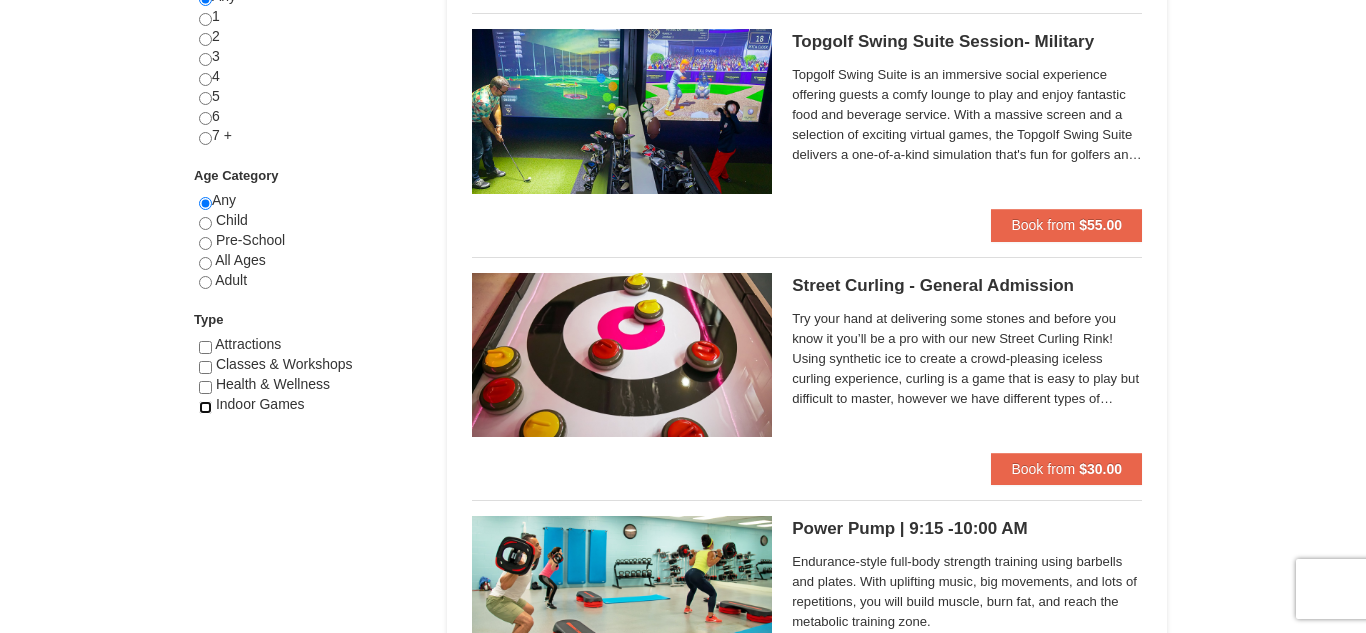 click at bounding box center (205, 407) 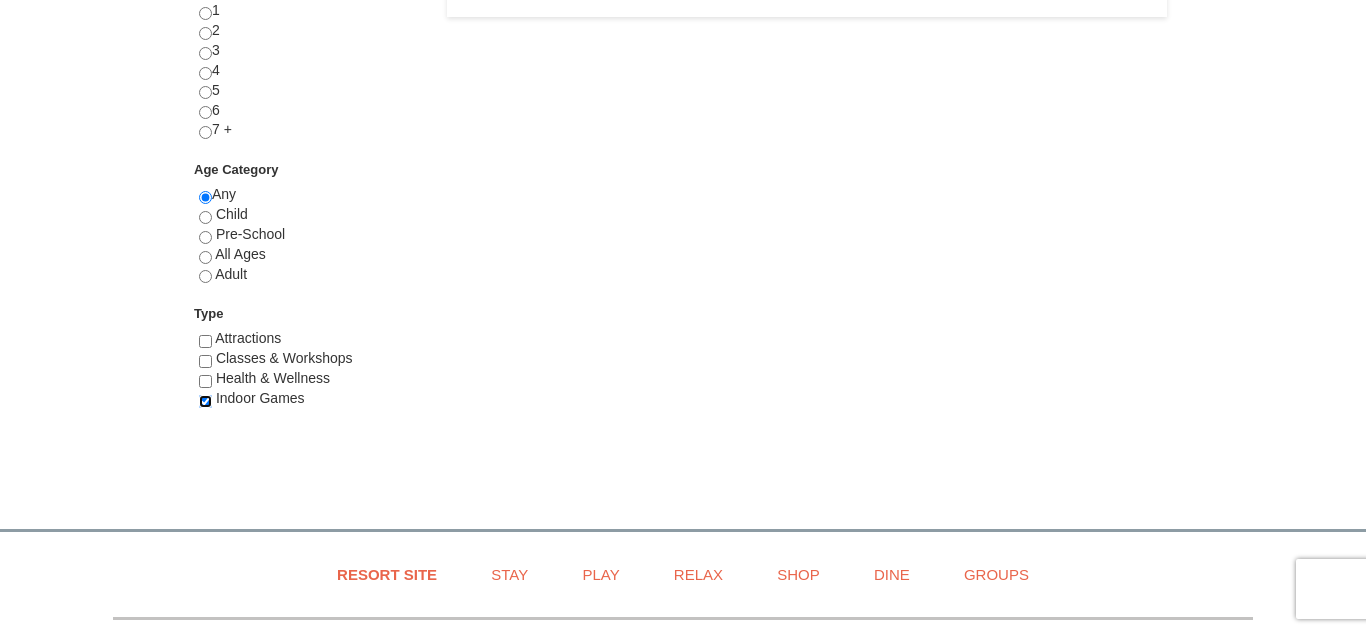 scroll, scrollTop: 924, scrollLeft: 0, axis: vertical 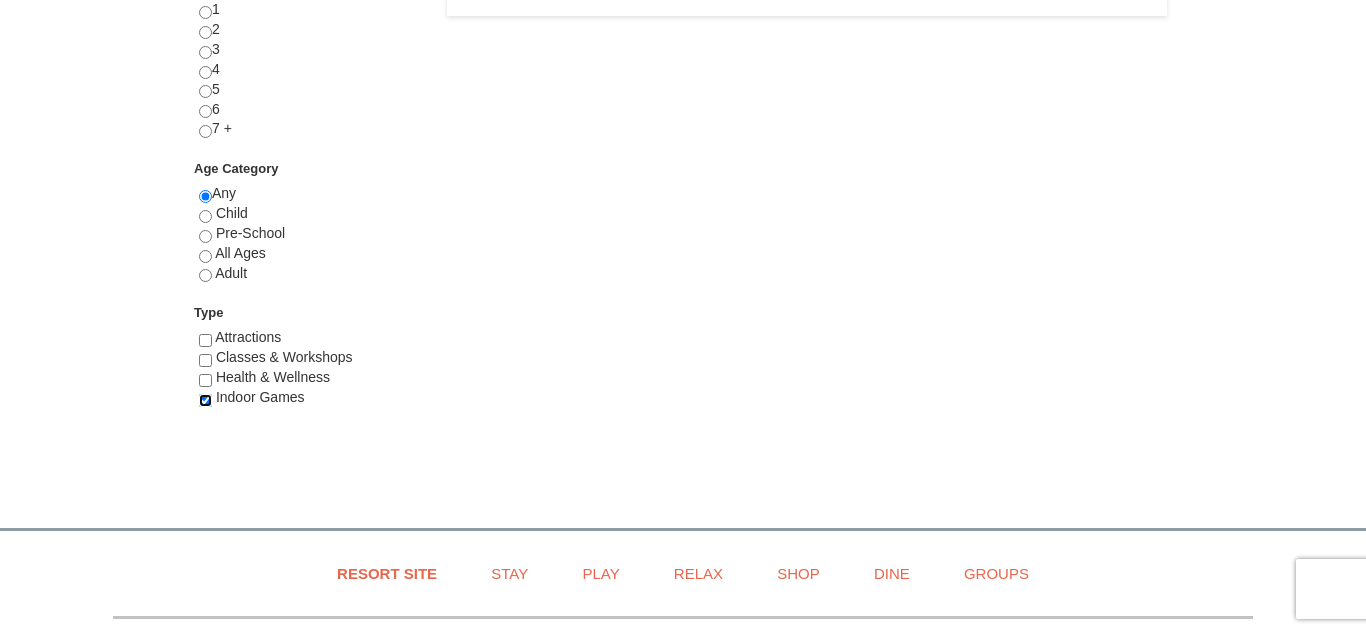 click at bounding box center [205, 400] 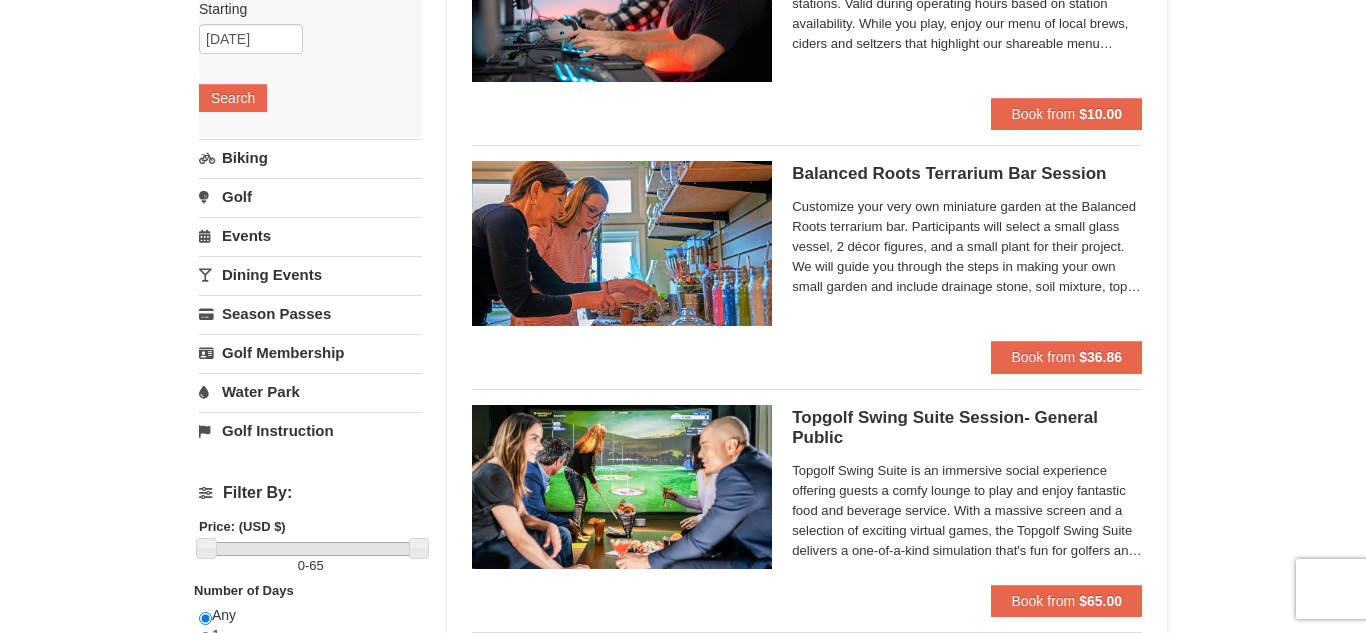 scroll, scrollTop: 0, scrollLeft: 0, axis: both 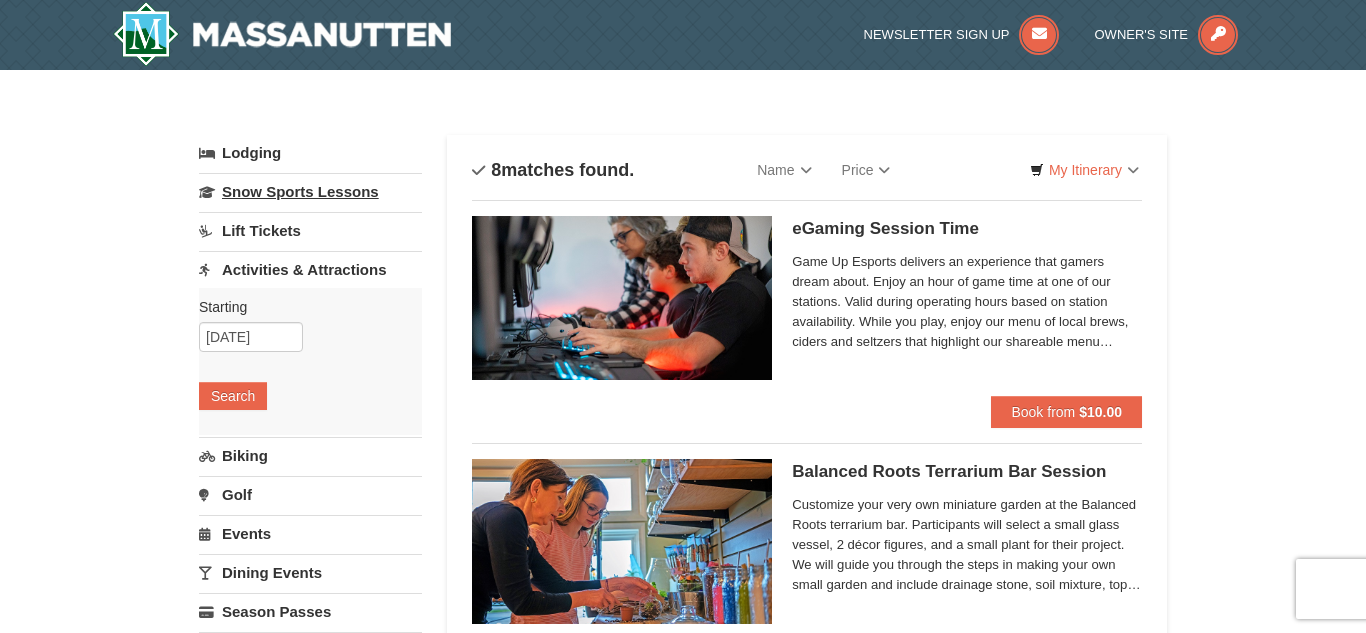 click on "Snow Sports Lessons" at bounding box center [310, 191] 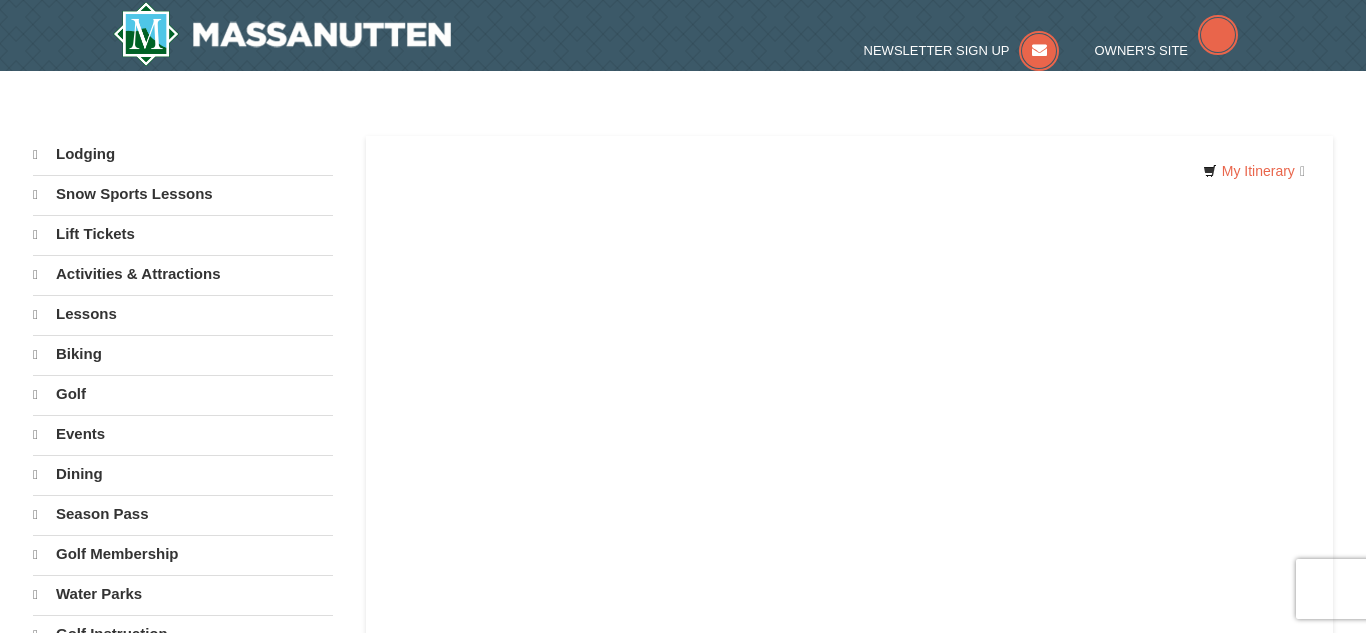 scroll, scrollTop: 0, scrollLeft: 0, axis: both 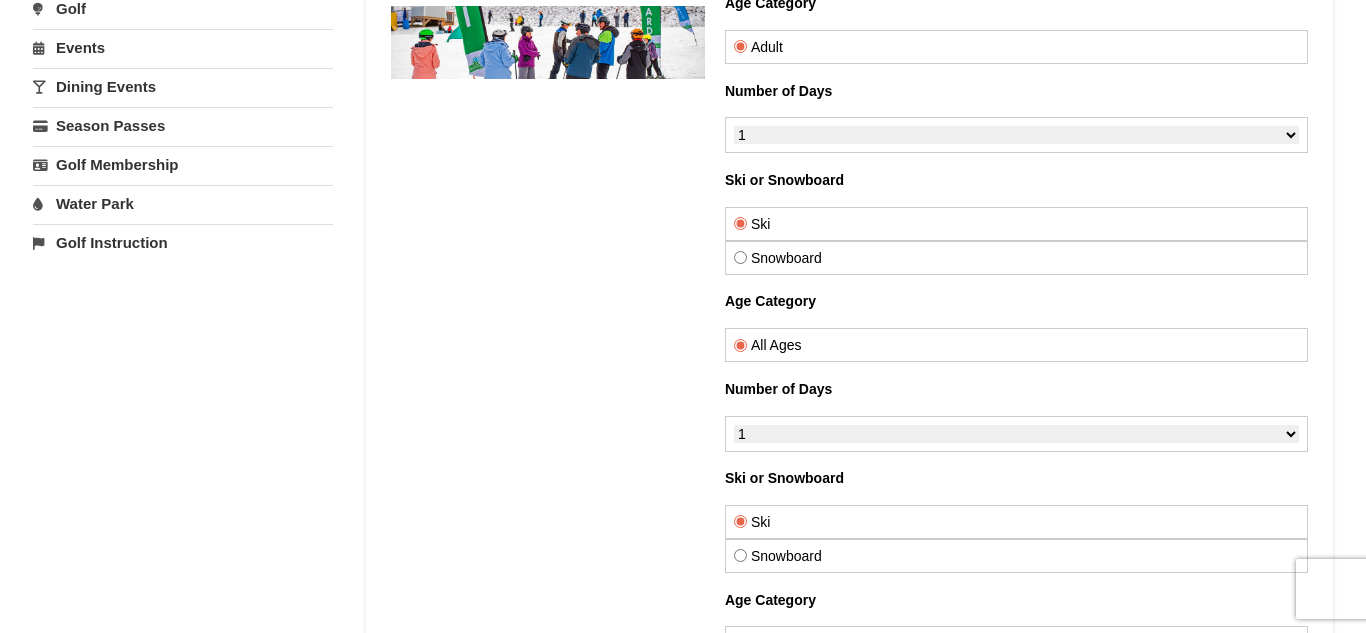 click at bounding box center [1287, 958] 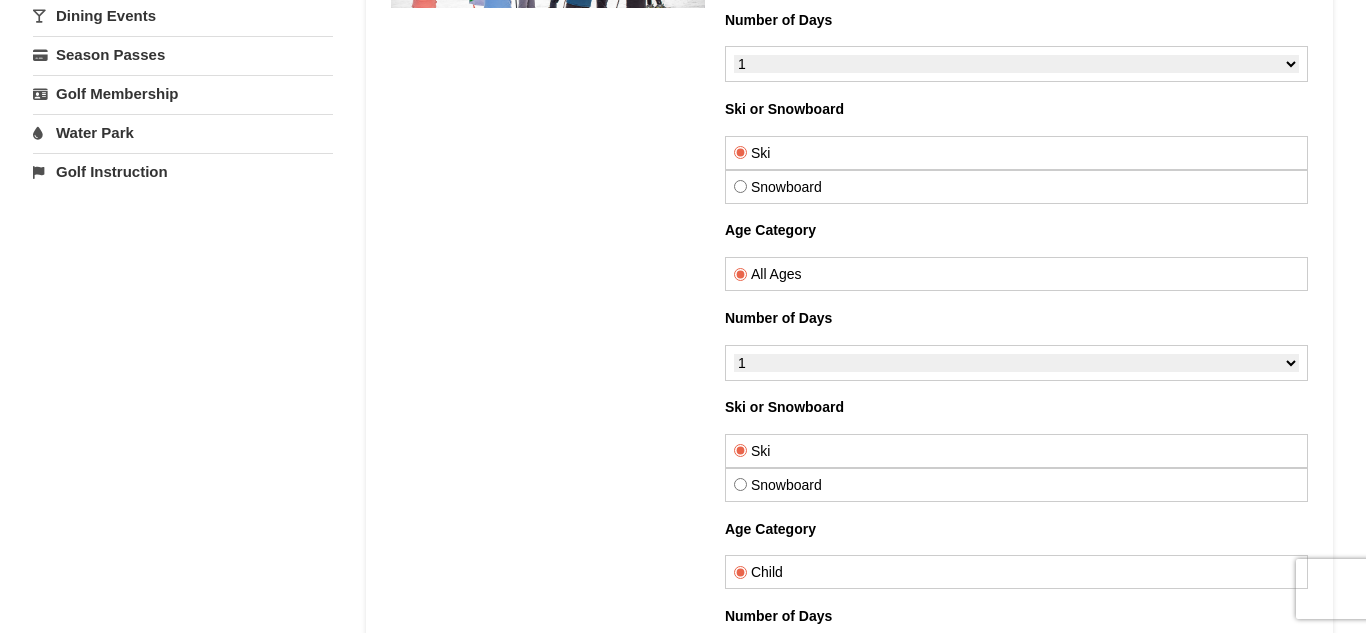 scroll, scrollTop: 418, scrollLeft: 0, axis: vertical 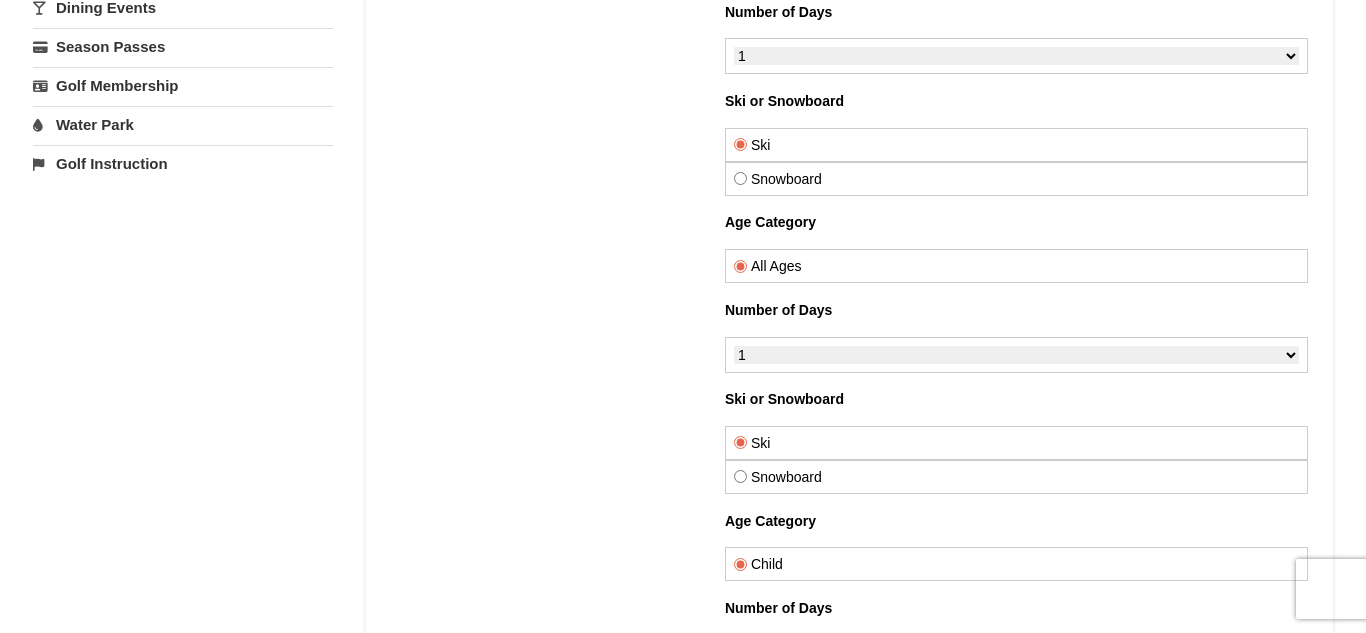 click on "16" at bounding box center [1099, 1072] 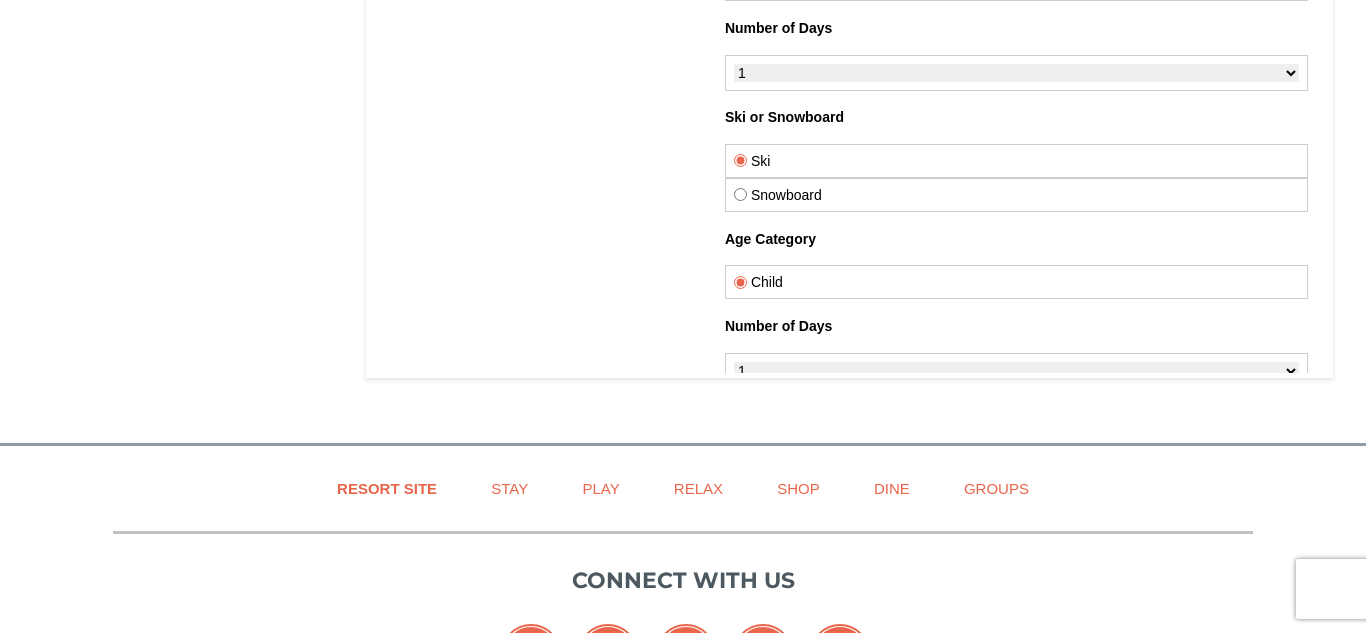 scroll, scrollTop: 0, scrollLeft: 0, axis: both 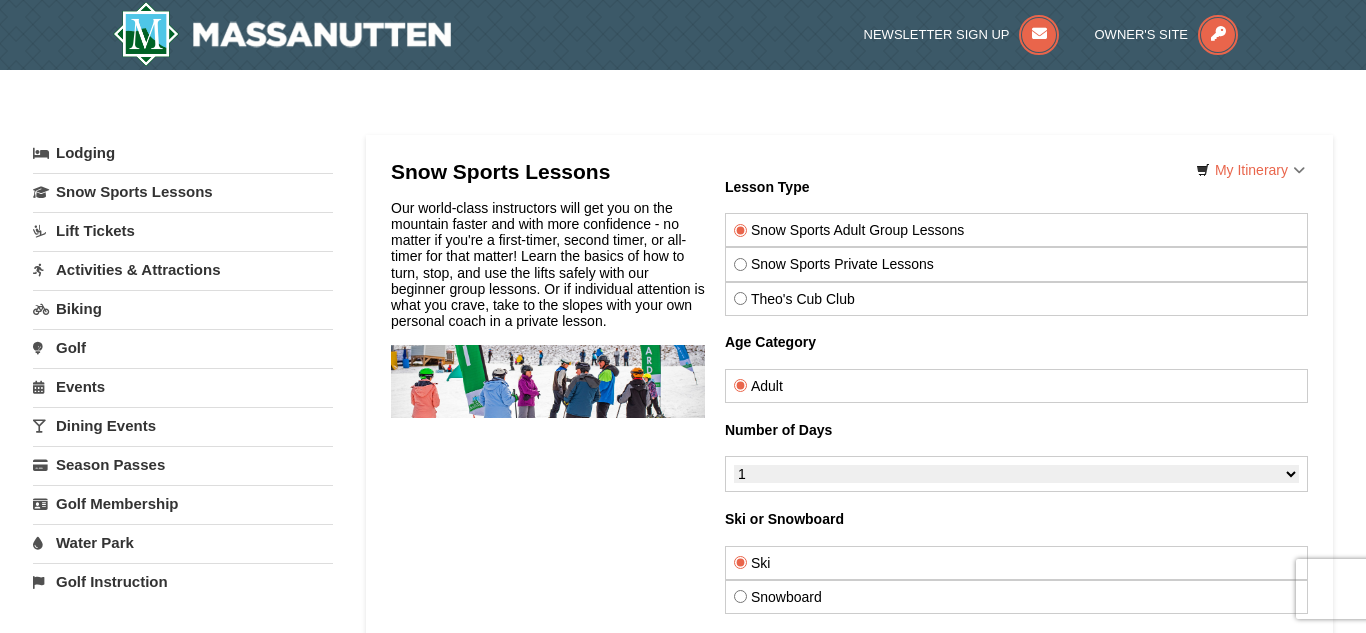 click on "Dining Events" at bounding box center [183, 425] 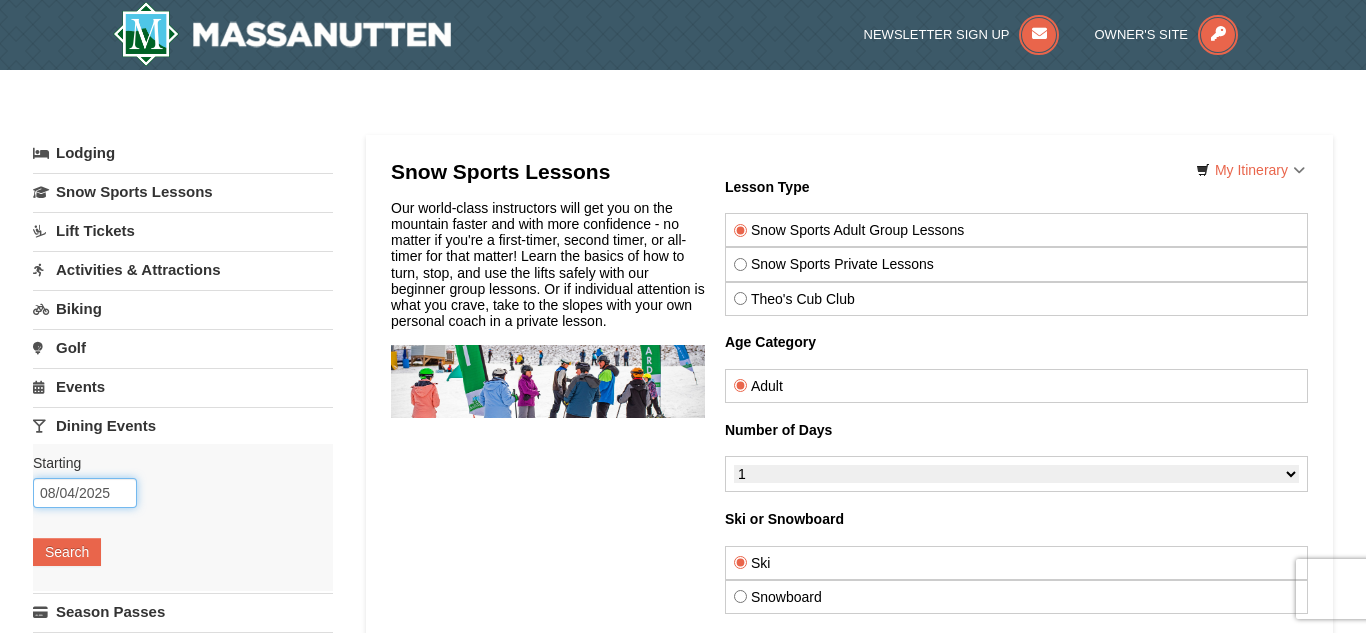 click on "08/04/2025" at bounding box center [85, 493] 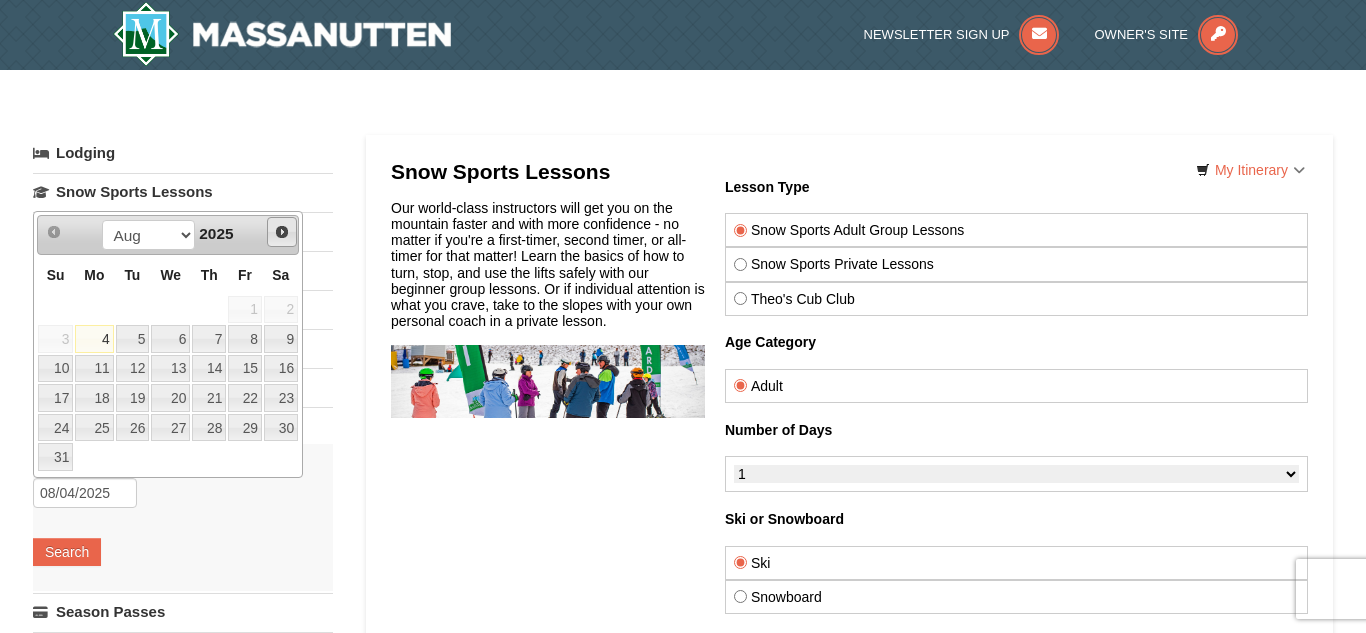 click on "Next" at bounding box center [282, 232] 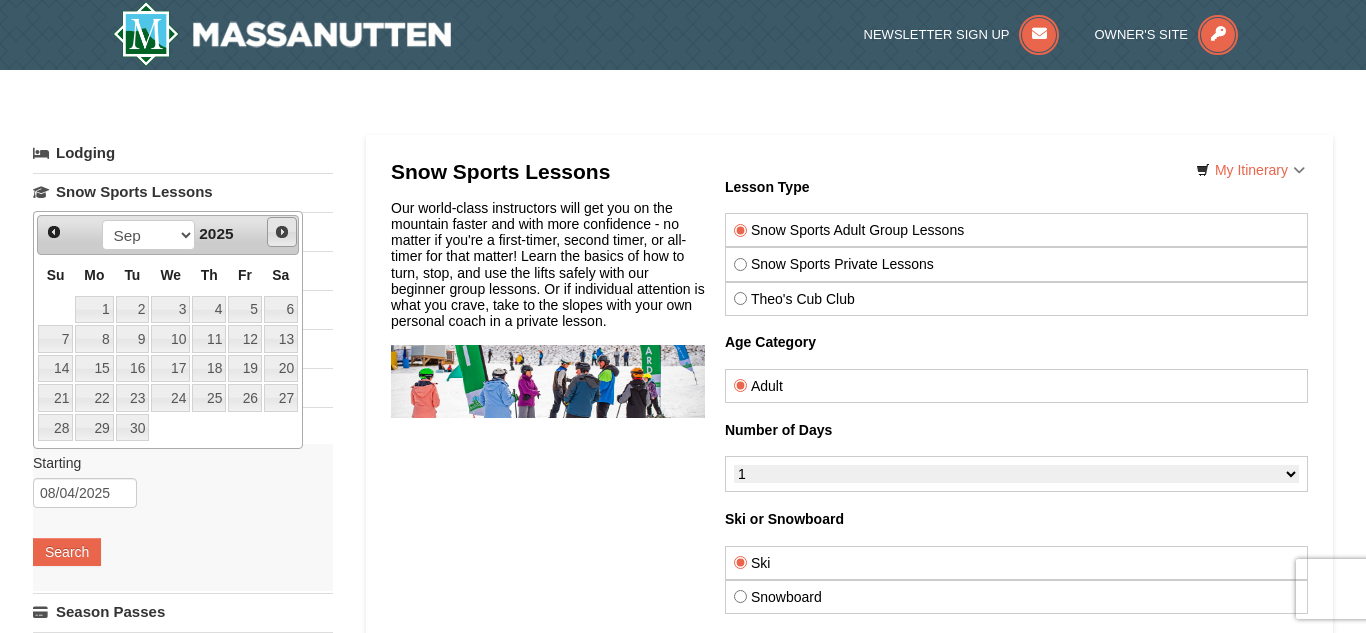 click on "Next" at bounding box center (282, 232) 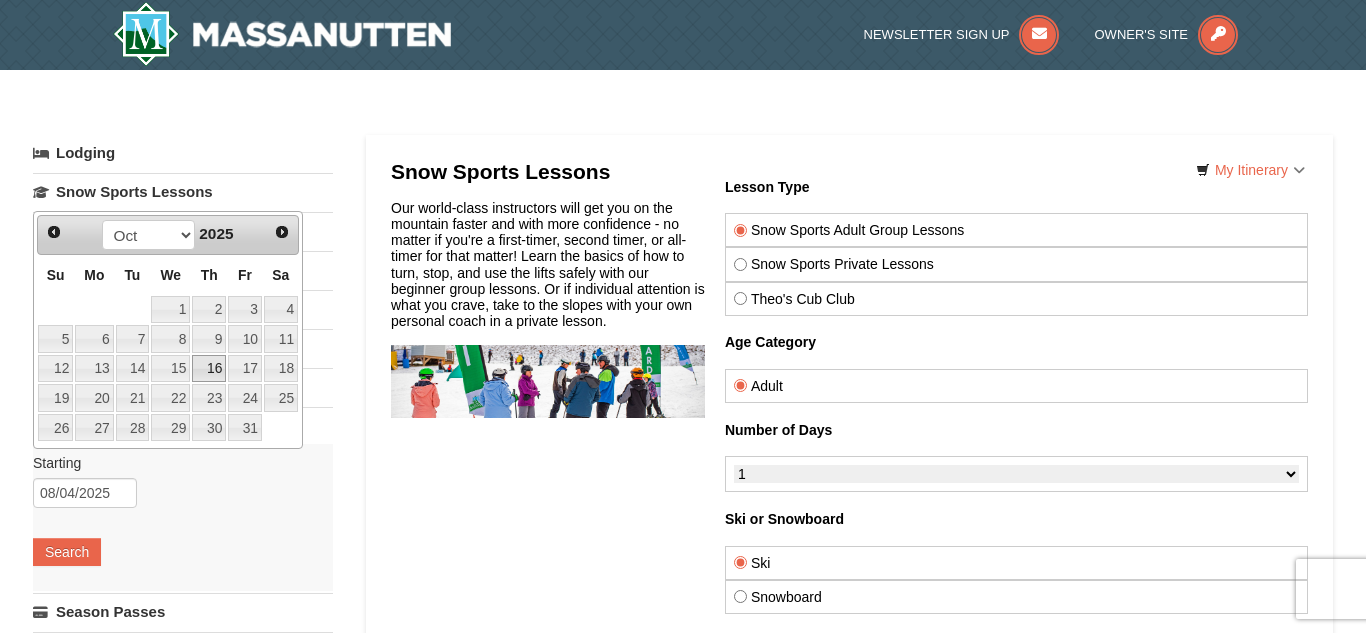 click on "16" at bounding box center (209, 369) 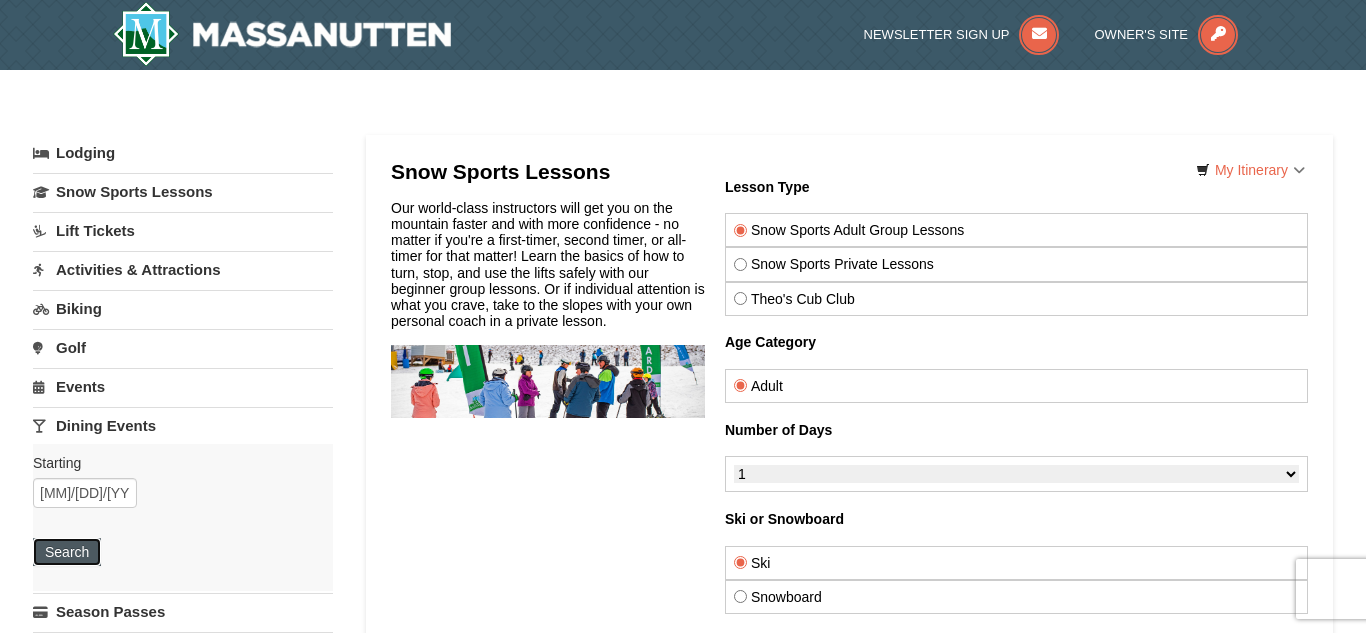 click on "Search" at bounding box center (67, 552) 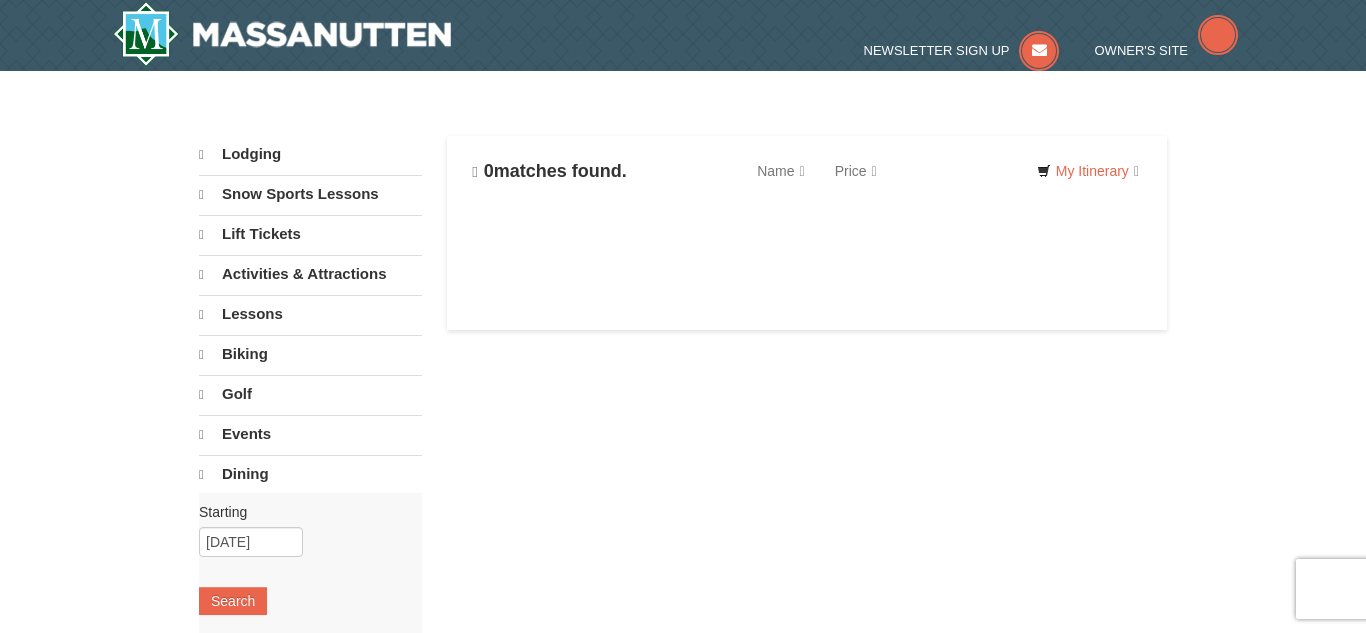 scroll, scrollTop: 0, scrollLeft: 0, axis: both 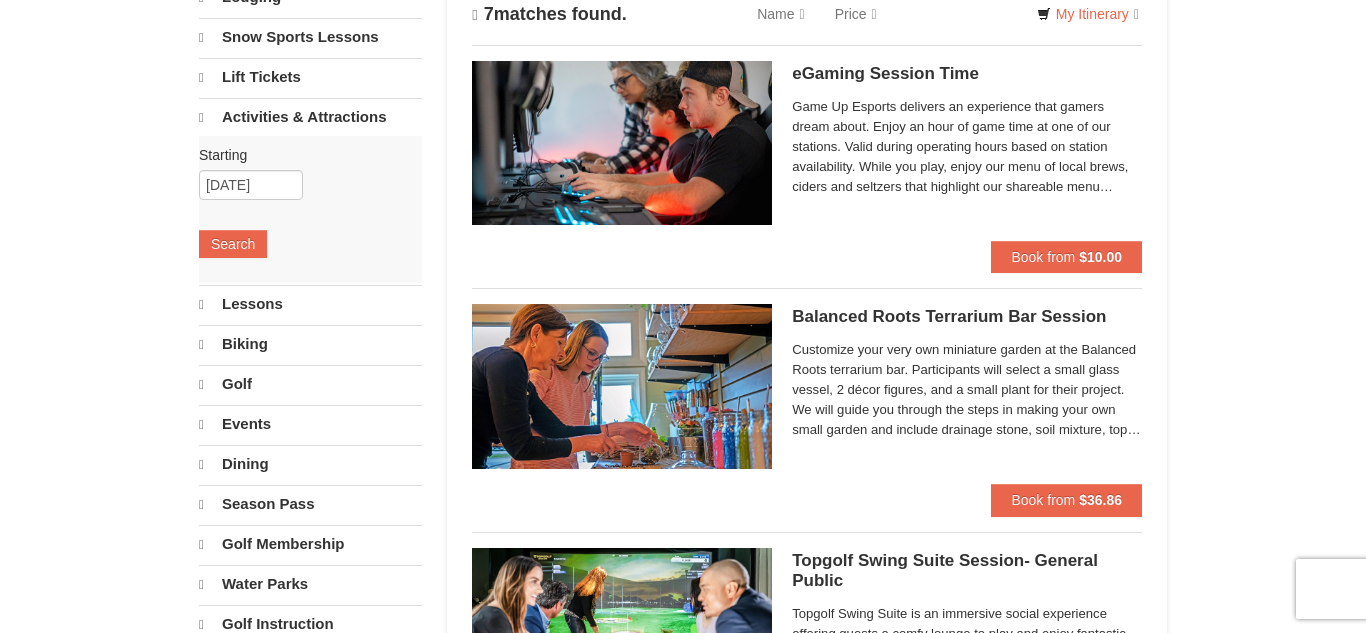 select on "8" 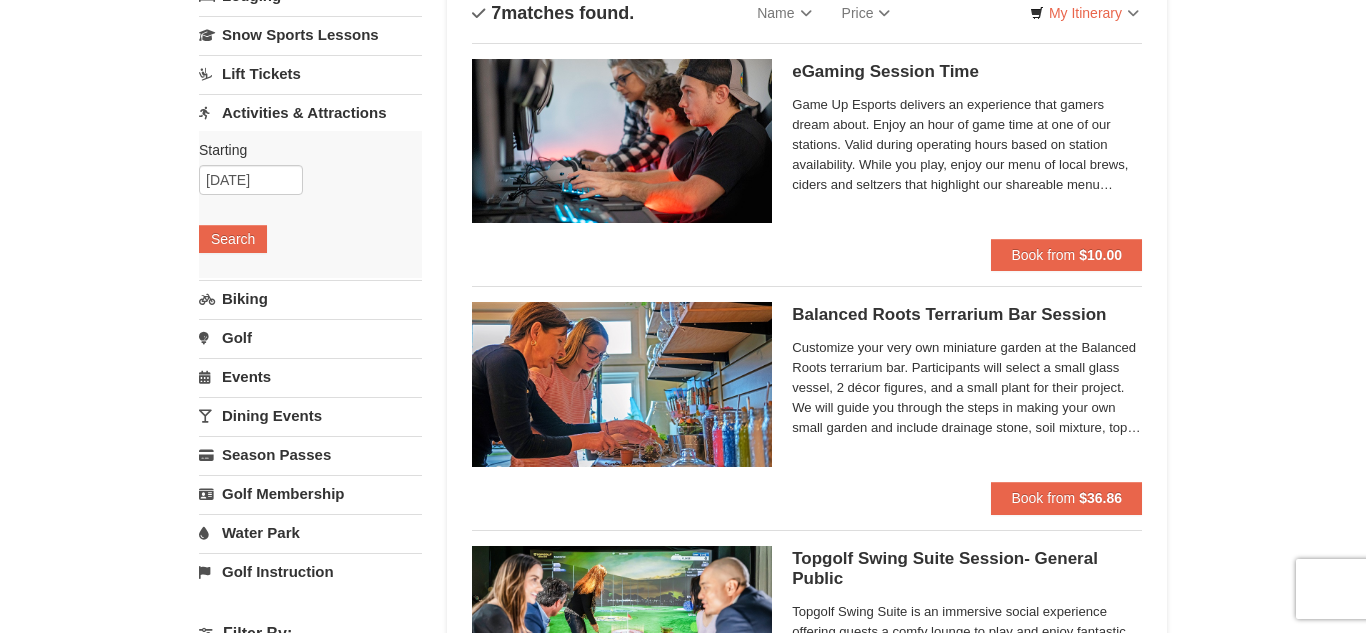 scroll, scrollTop: 156, scrollLeft: 0, axis: vertical 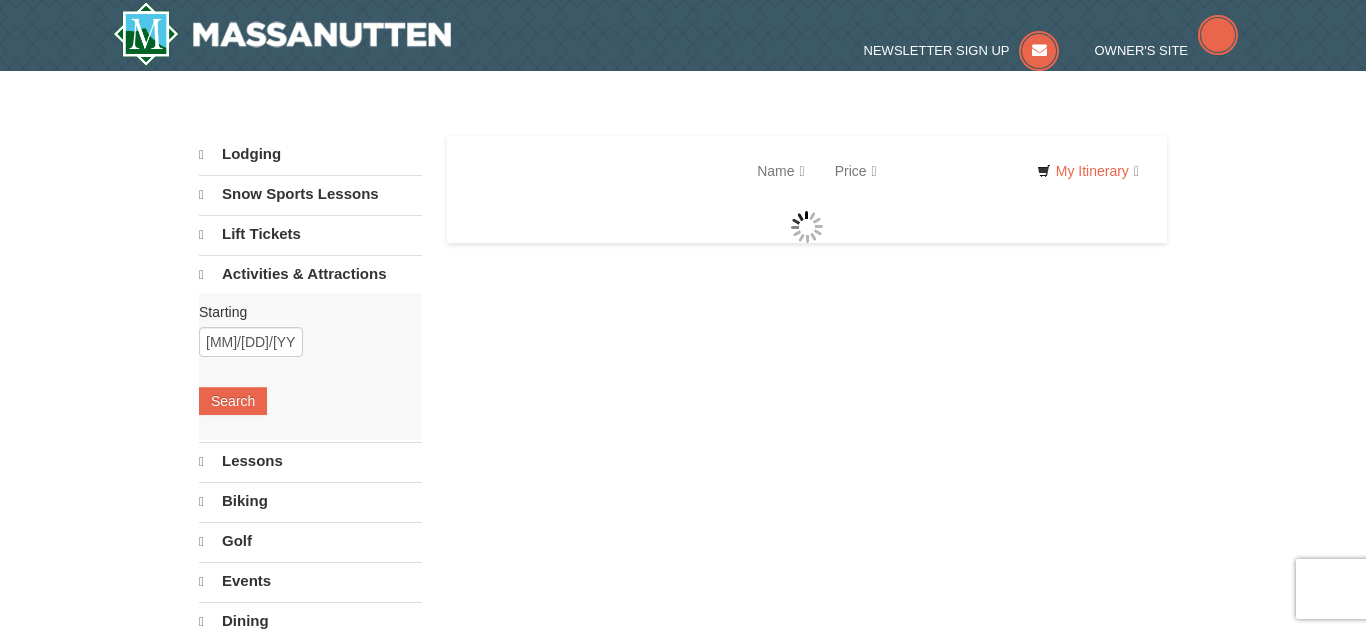 select on "8" 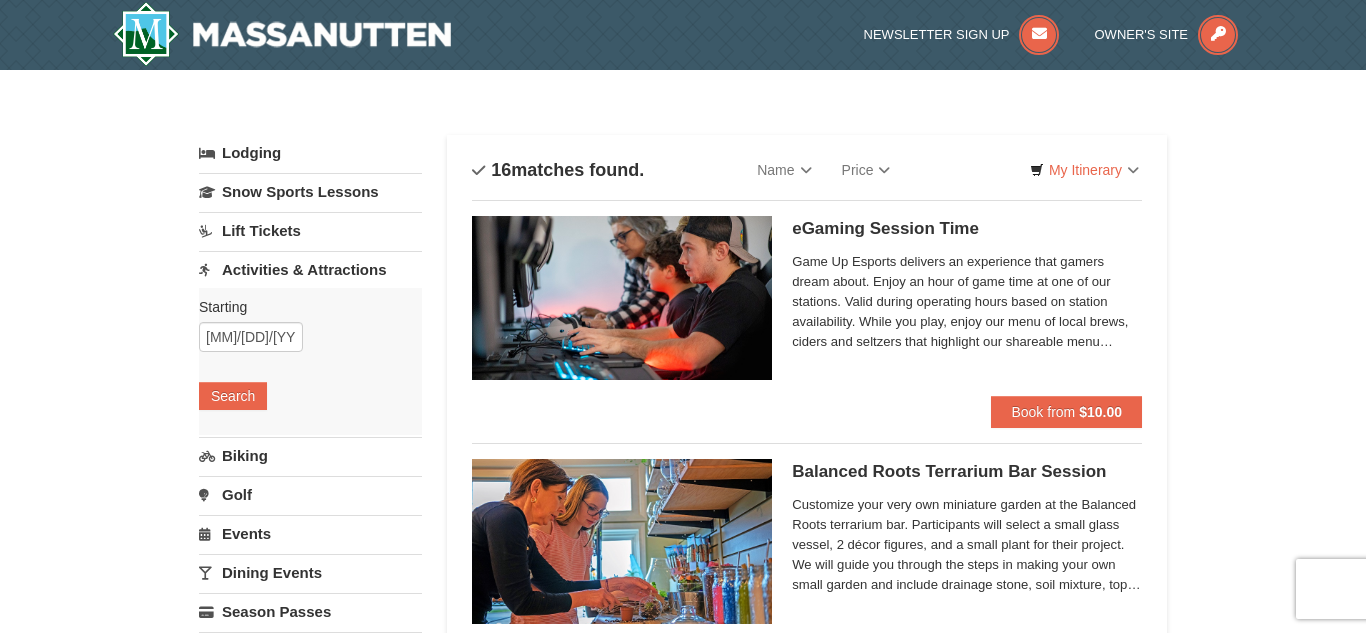 scroll, scrollTop: 0, scrollLeft: 0, axis: both 